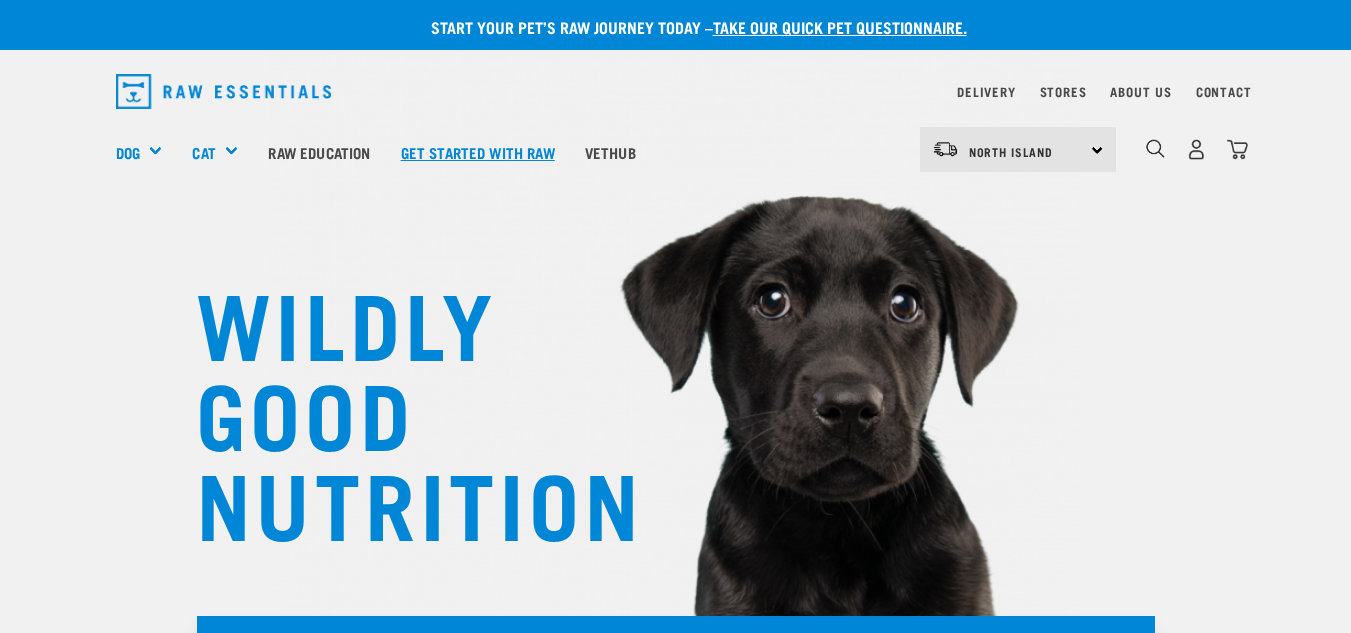 scroll, scrollTop: 0, scrollLeft: 0, axis: both 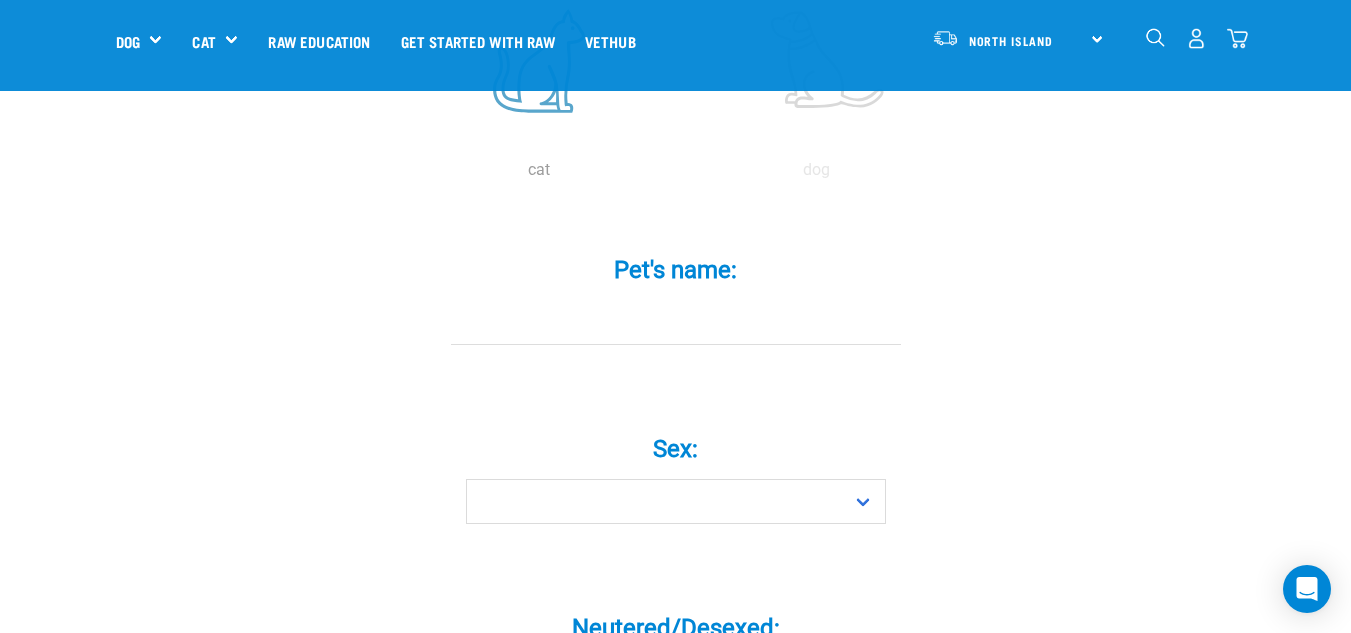 click at bounding box center (539, 61) 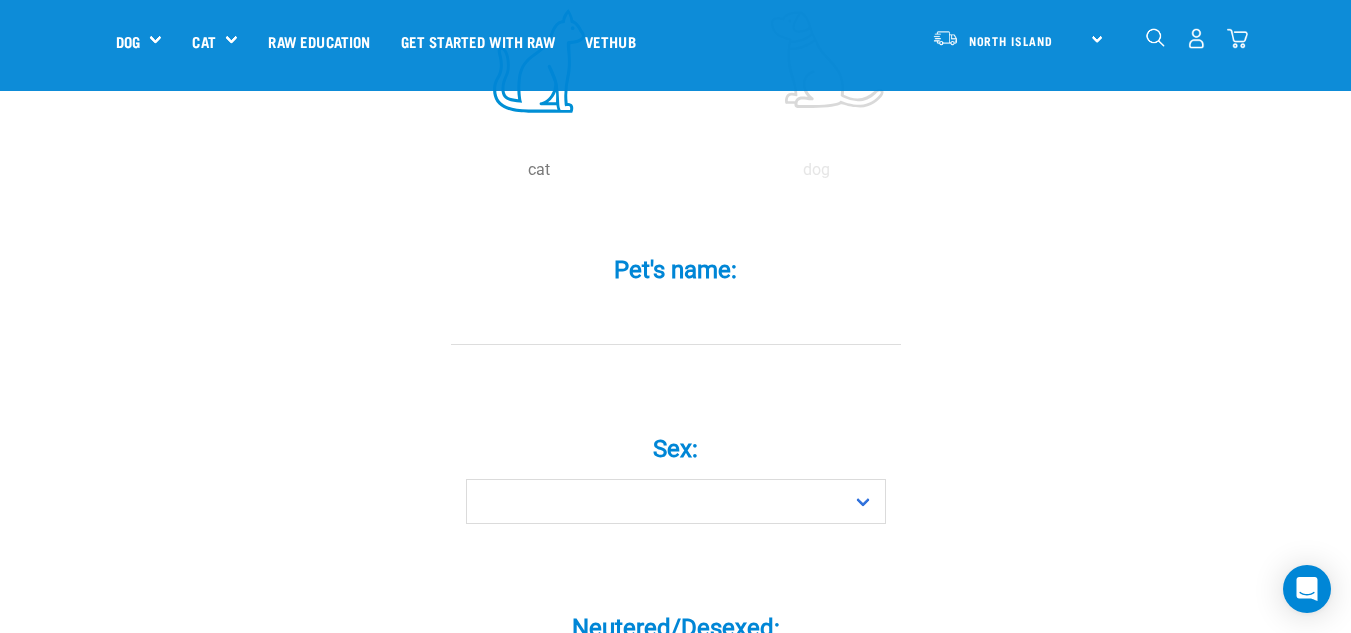 click on "Pet's name: *" at bounding box center [676, 322] 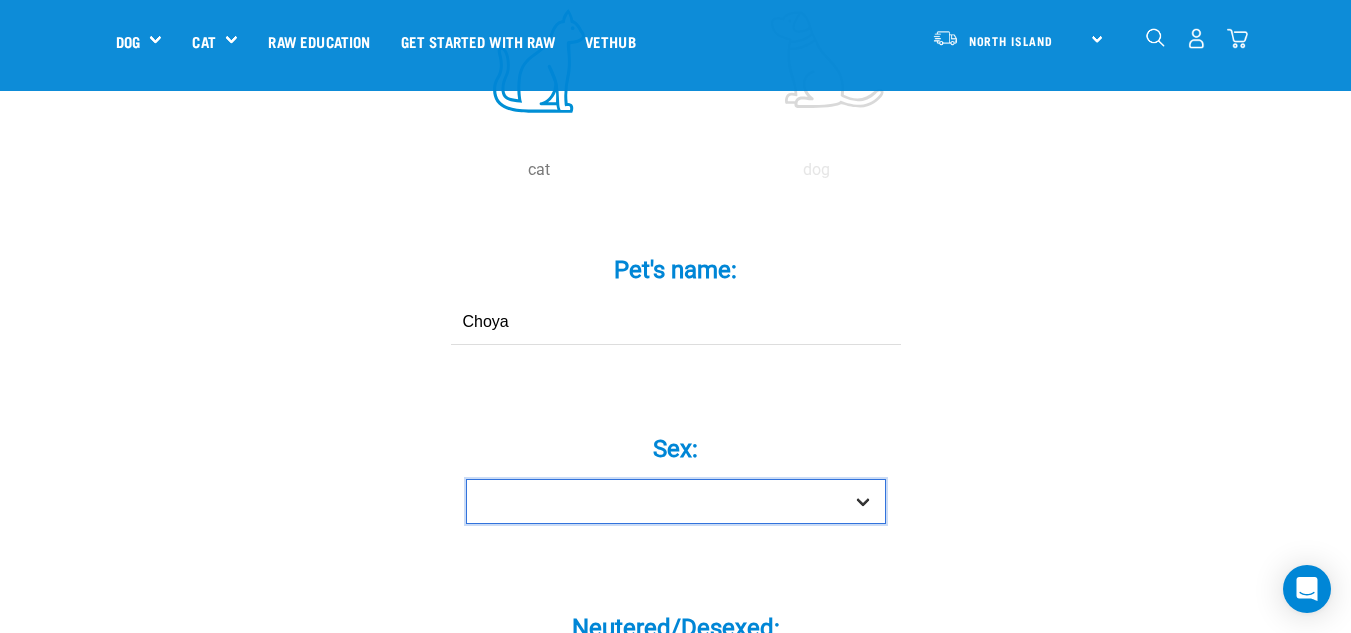 click on "Boy
Girl" at bounding box center (676, 501) 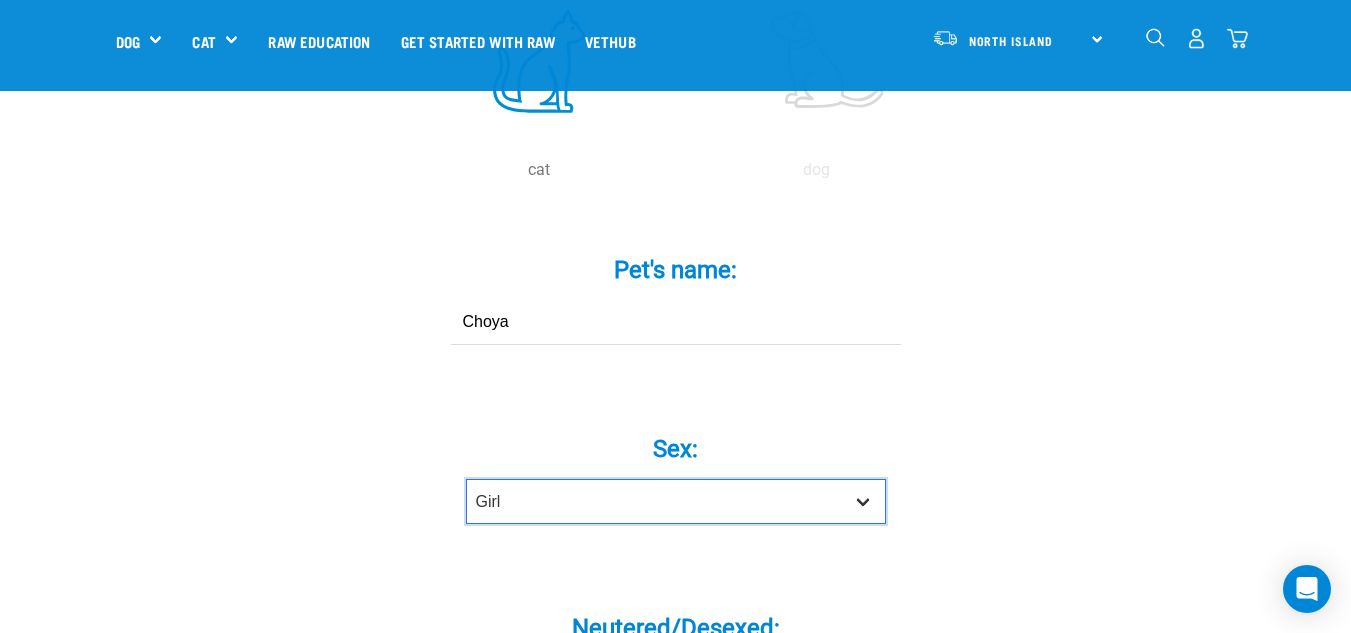 click on "Boy
Girl" at bounding box center [676, 501] 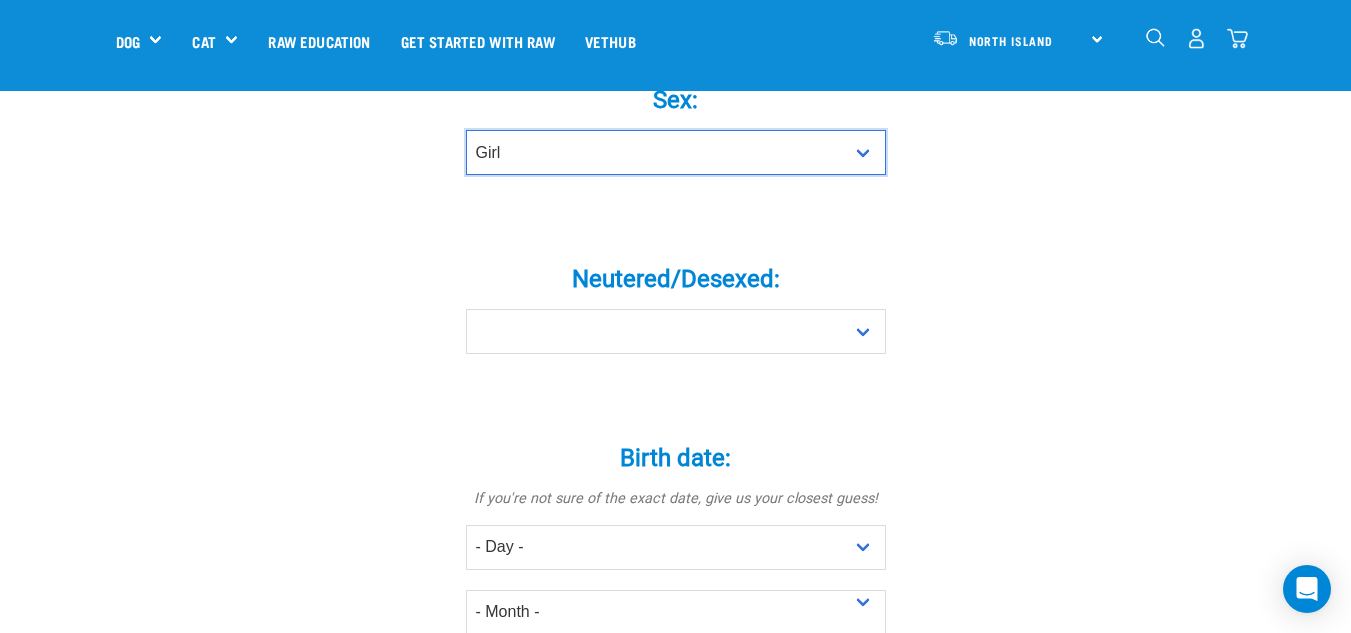 scroll, scrollTop: 902, scrollLeft: 0, axis: vertical 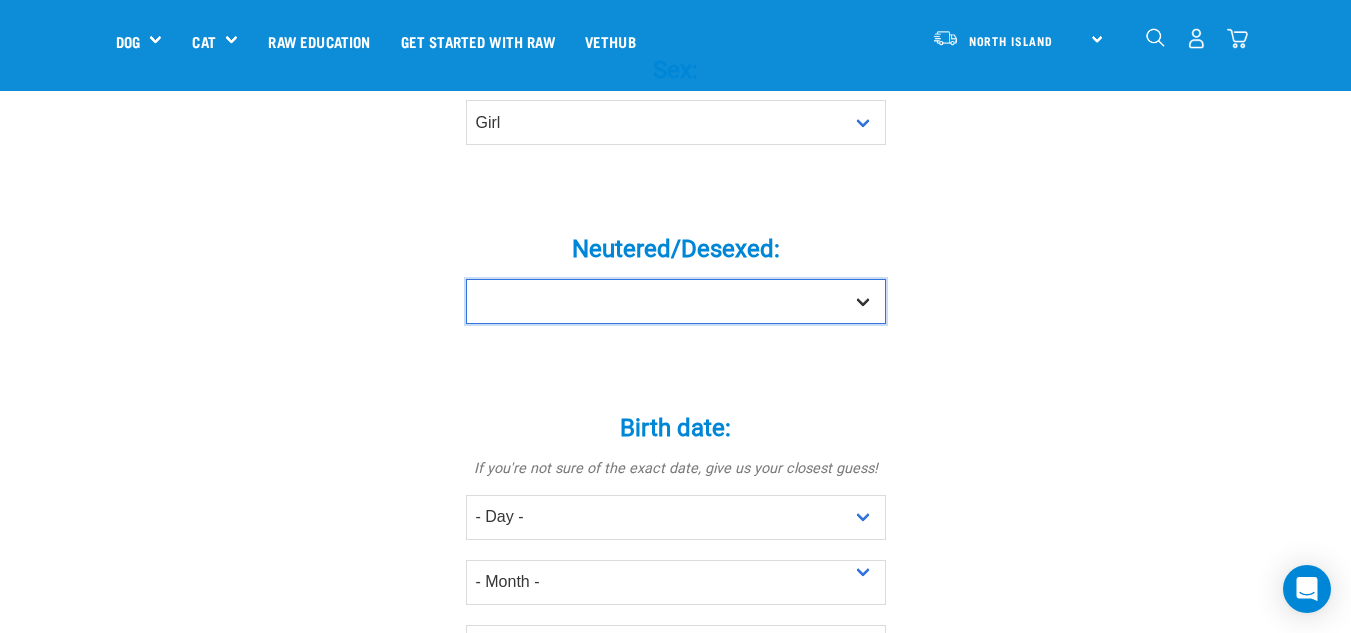 click on "Yes
No" at bounding box center (676, 301) 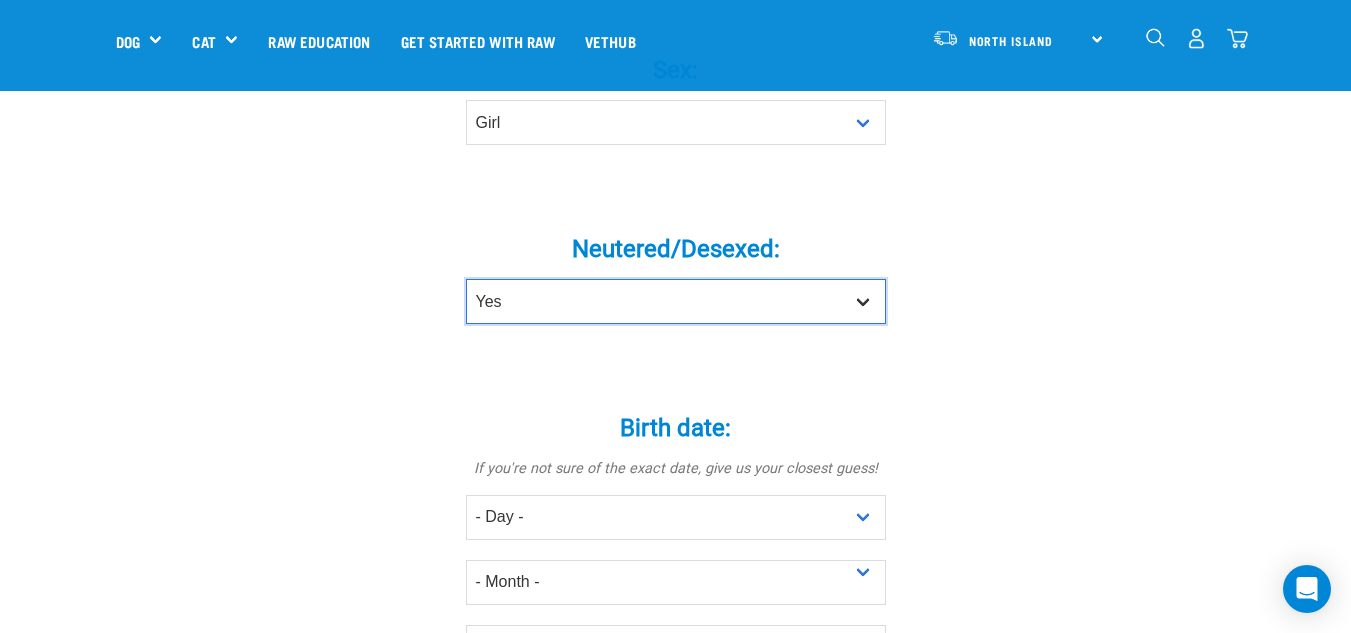 click on "Yes
No" at bounding box center (676, 301) 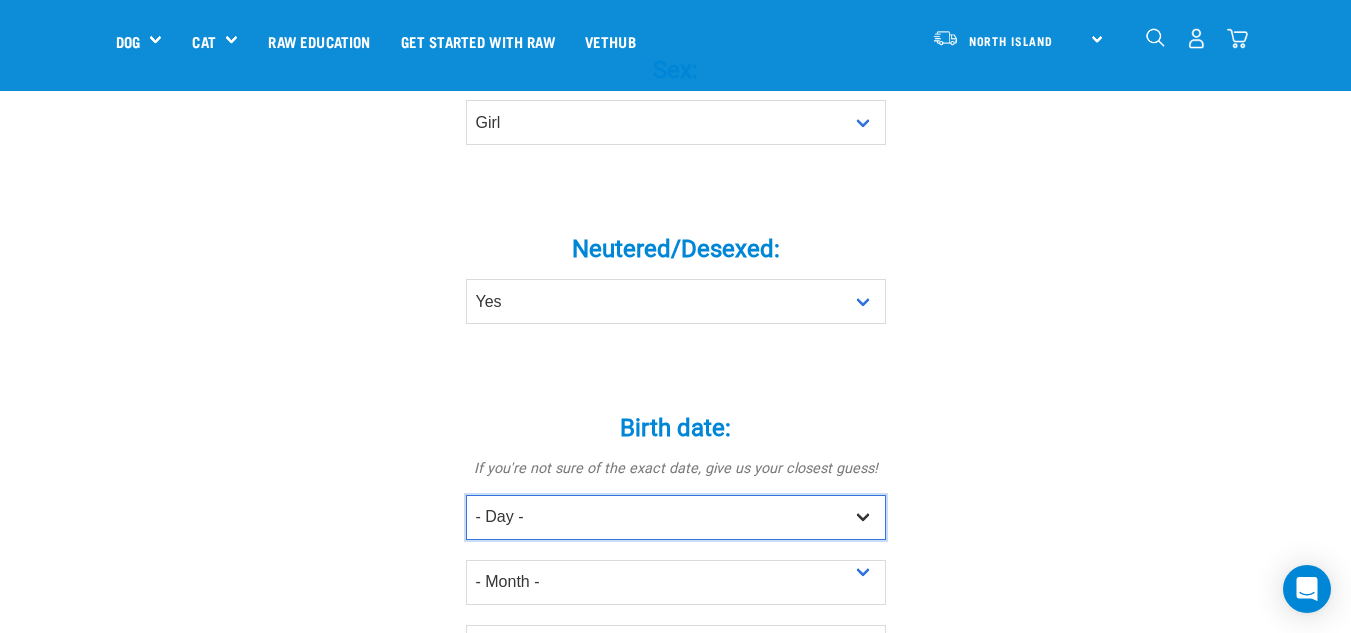 click on "- Day -
1
2
3
4
5
6
7
8
9
10 11 12 13 14 15 16 17 18 19 20 21 22 23 24 25 26 27" at bounding box center (676, 517) 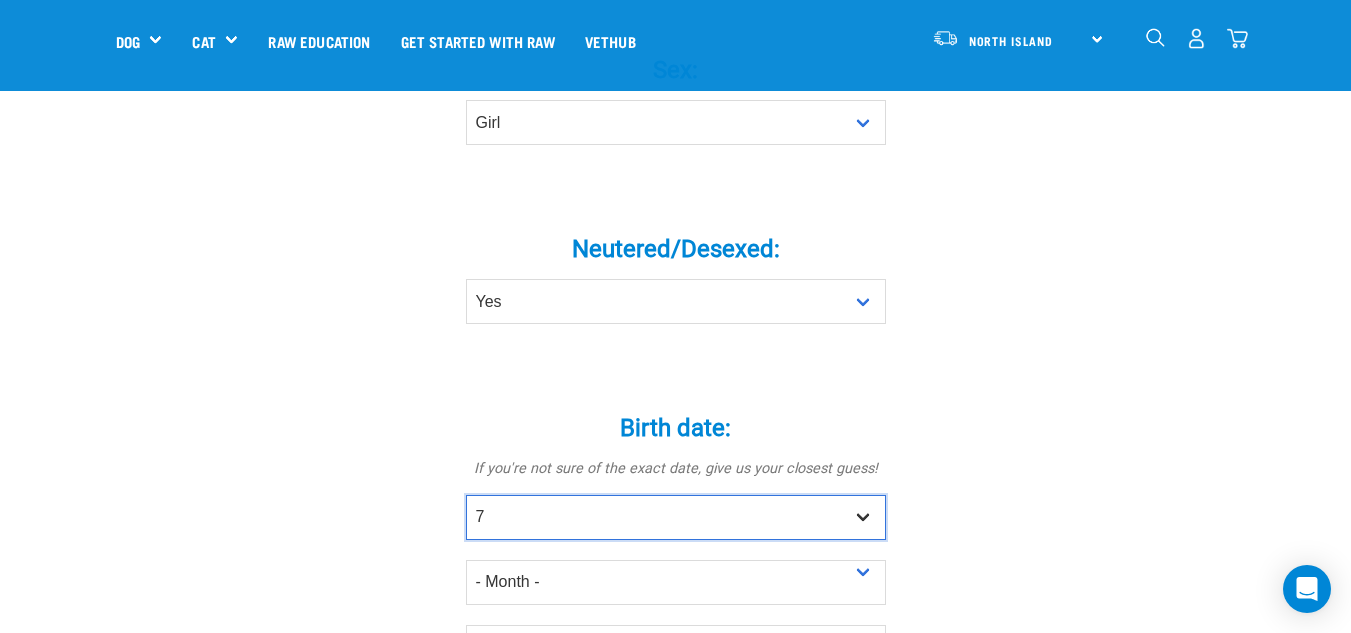 click on "- Day -
1
2
3
4
5
6
7
8
9
10 11 12 13 14 15 16 17 18 19 20 21 22 23 24 25 26 27" at bounding box center (676, 517) 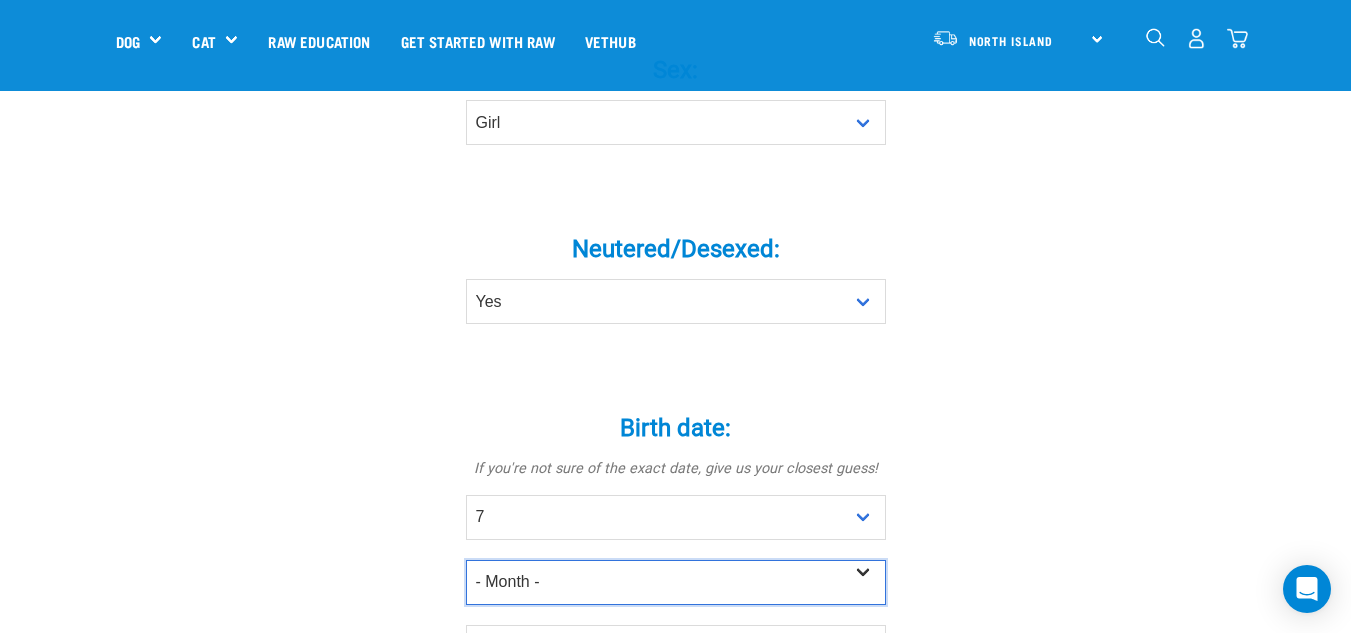 click on "- Month -
January
February
March
April
May
June July August September October November December" at bounding box center (676, 582) 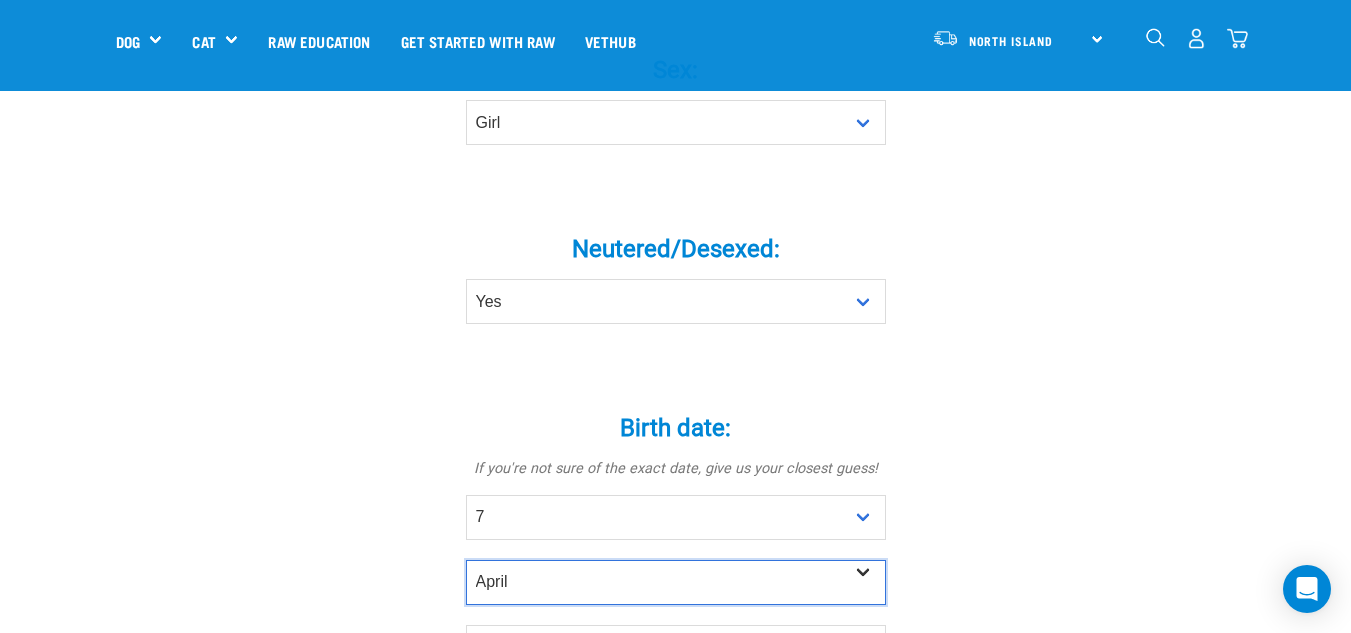 click on "- Month -
January
February
March
April
May
June July August September October November December" at bounding box center (676, 582) 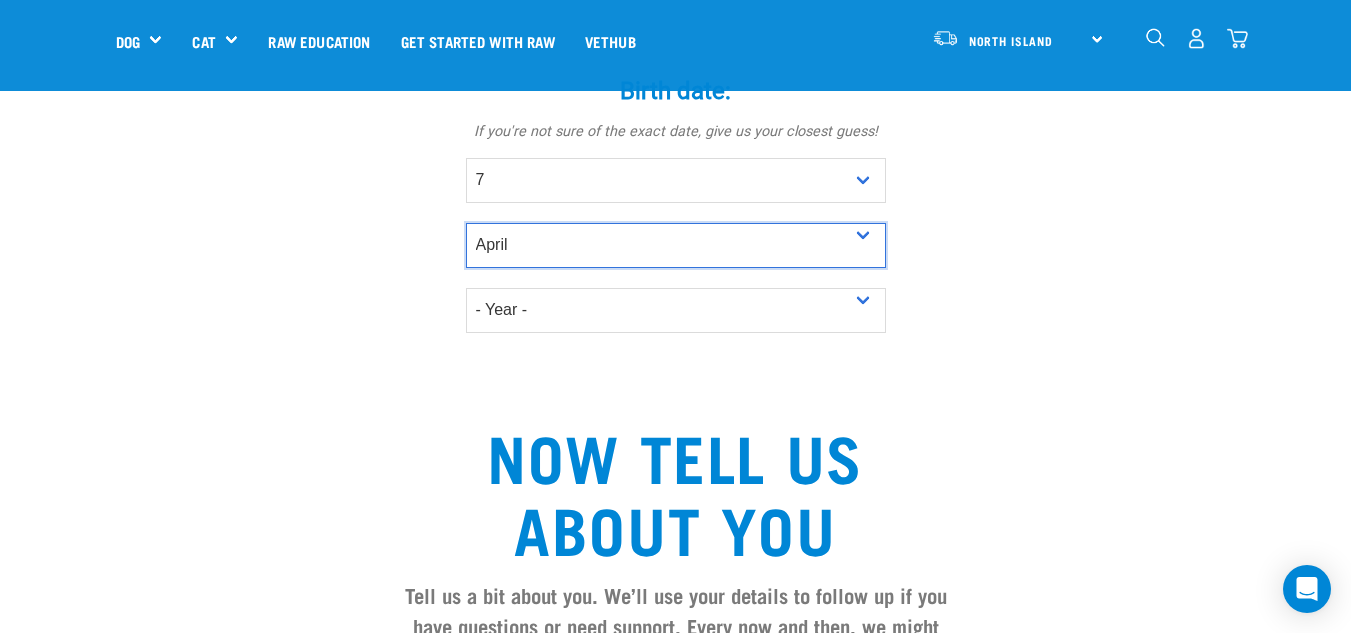 scroll, scrollTop: 1322, scrollLeft: 0, axis: vertical 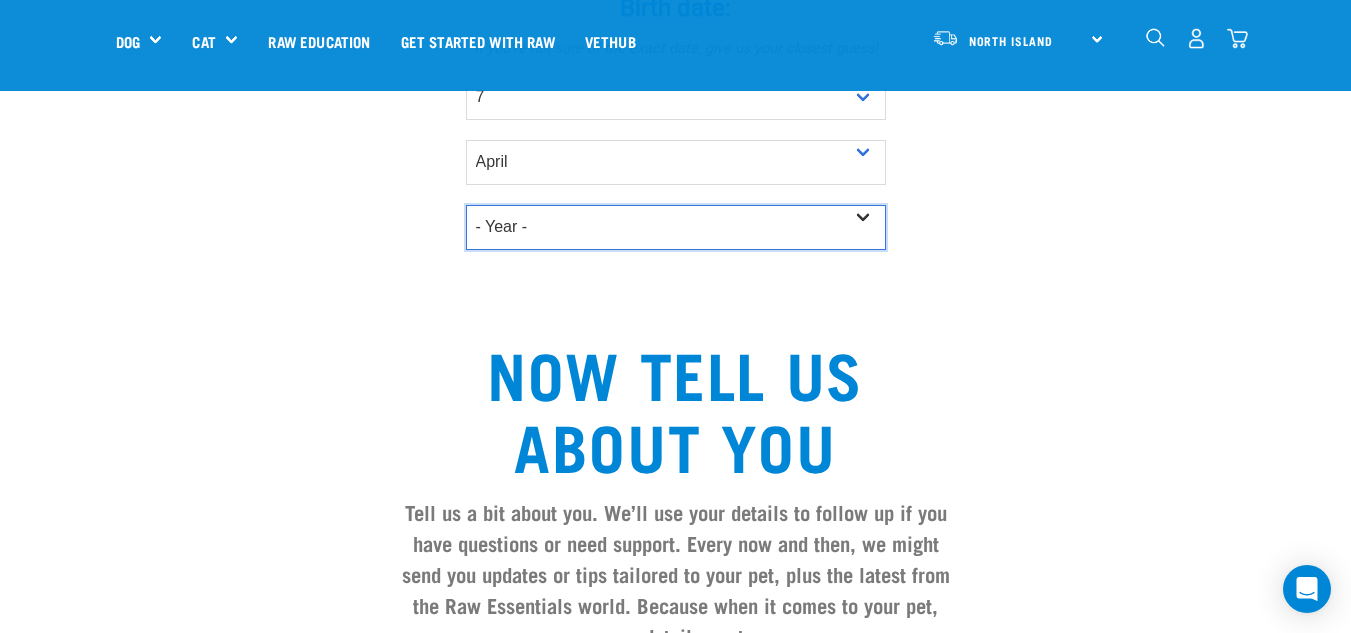 click on "- Year -
2025
2024
2023
2022
2021
2020
2019 2018 2017 2016 2015 2014 2013" at bounding box center (676, 227) 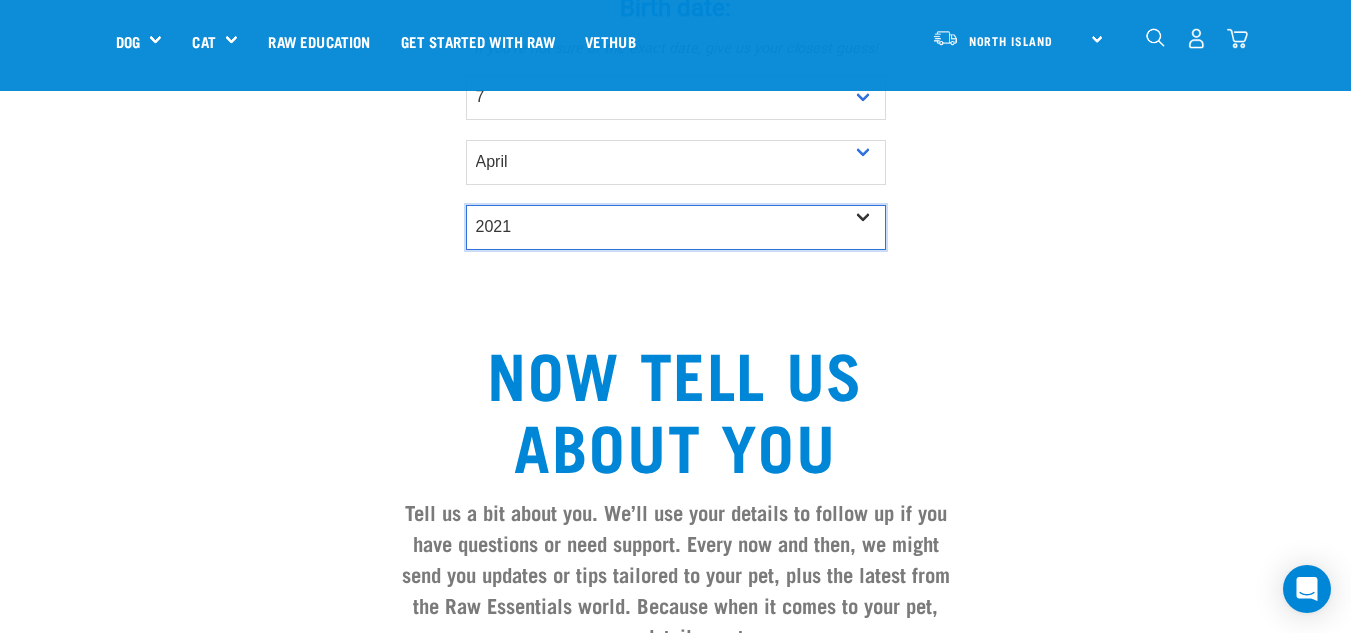 click on "- Year -
2025
2024
2023
2022
2021
2020
2019 2018 2017 2016 2015 2014 2013" at bounding box center [676, 227] 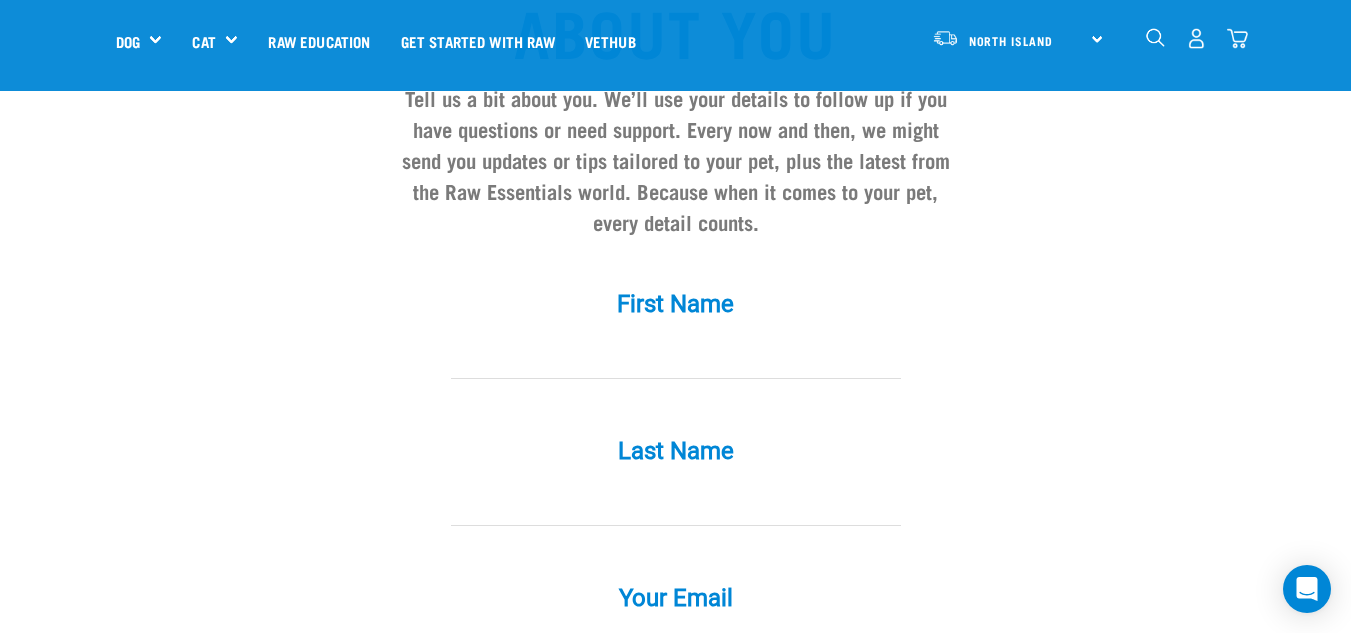 scroll, scrollTop: 1754, scrollLeft: 0, axis: vertical 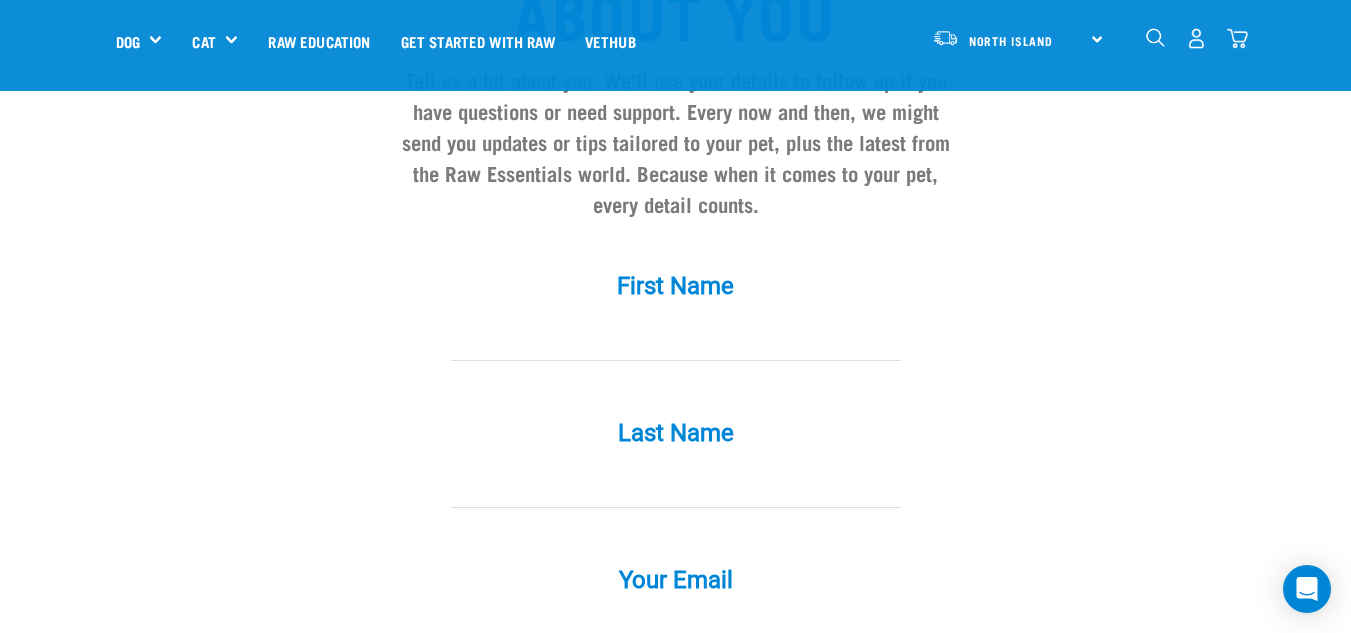click at bounding box center (676, 338) 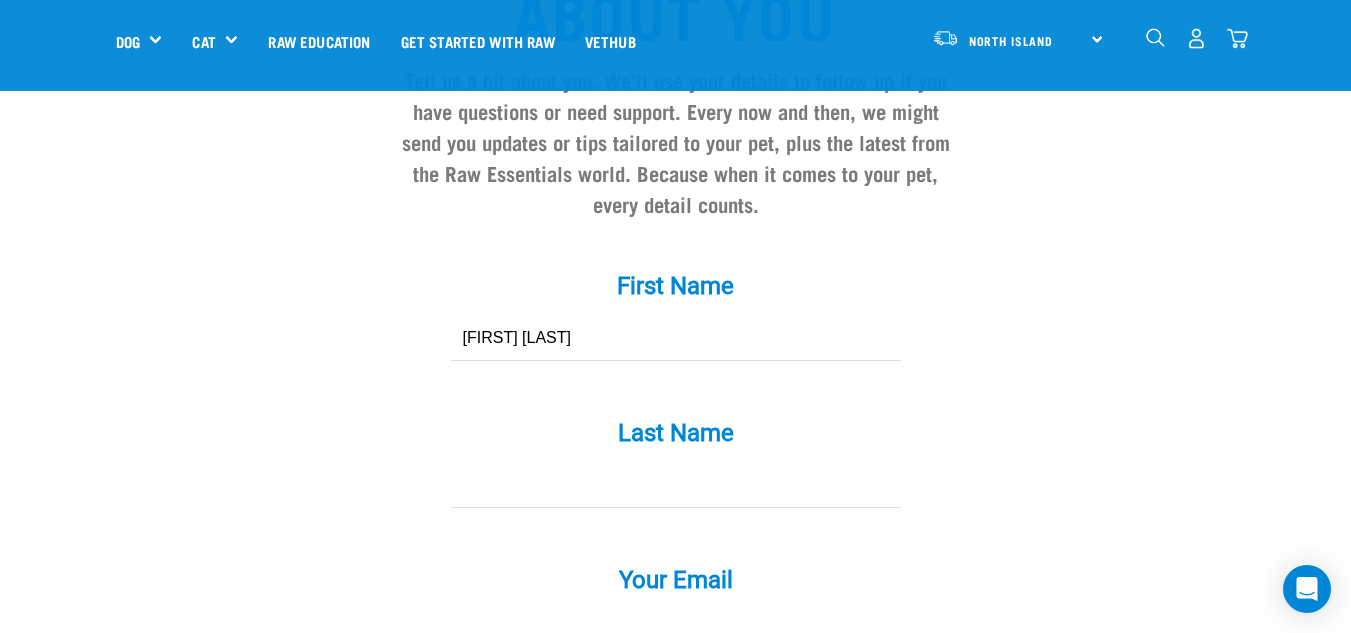 type on "Shannon" 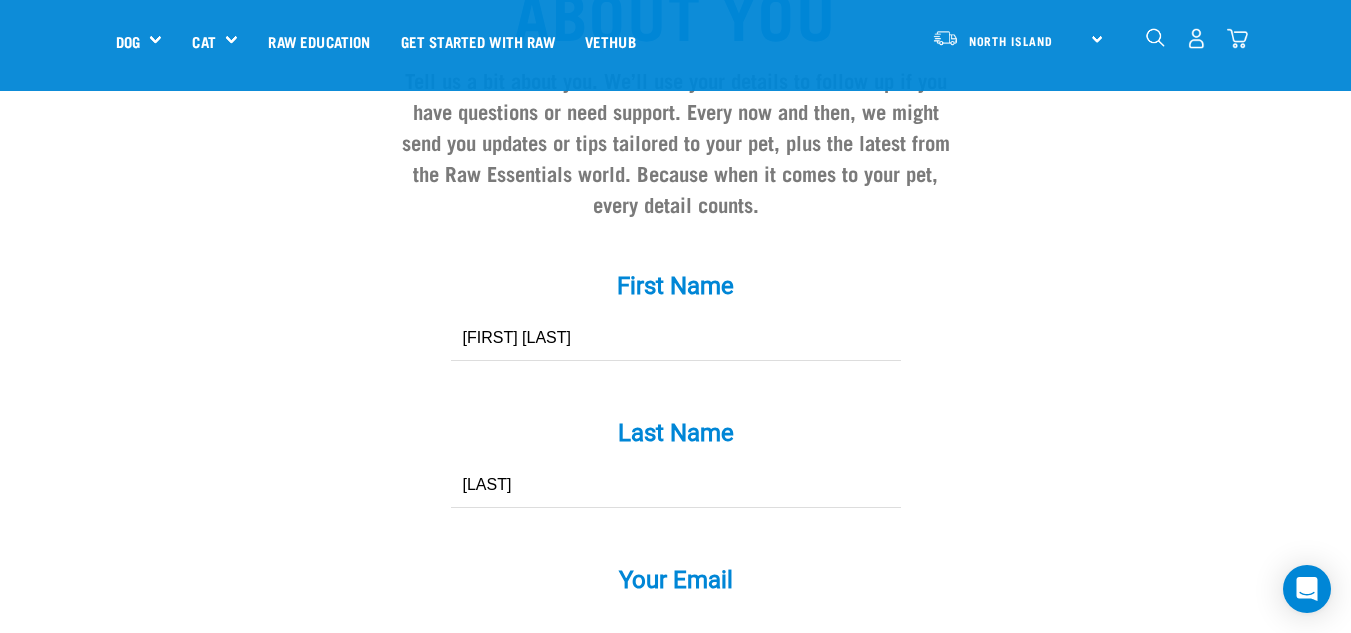 type on "Hibbard" 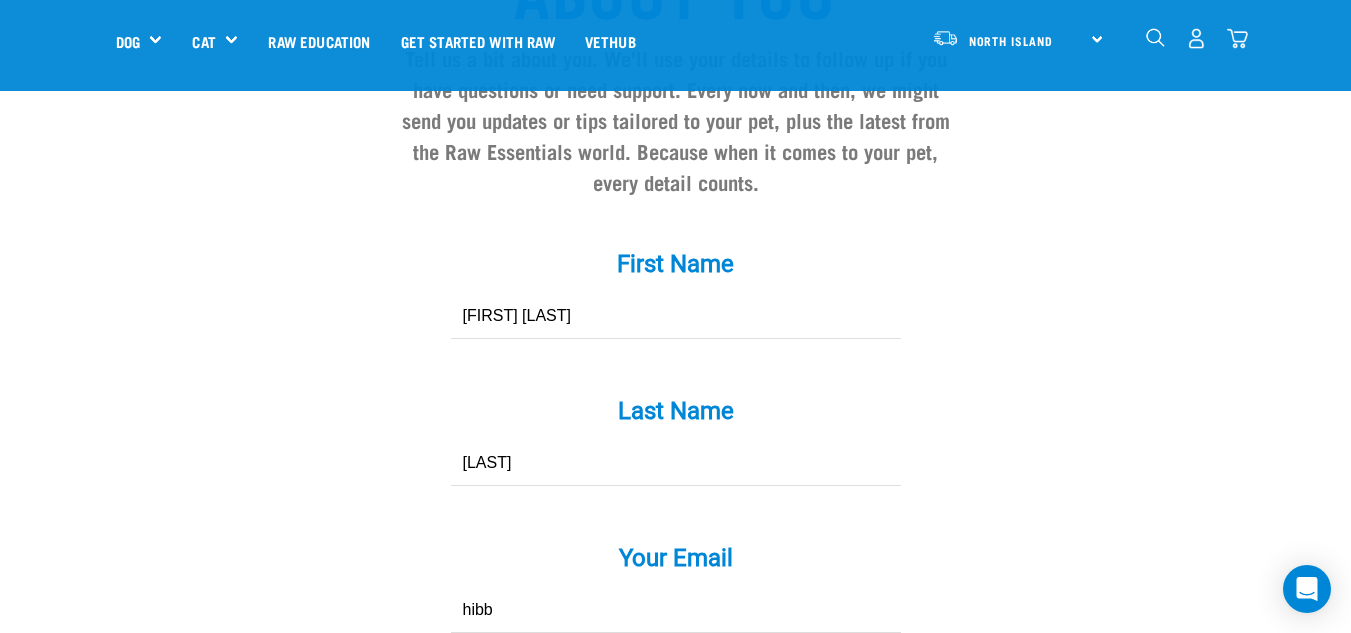 type on "hibbardshannon0@gmail.com" 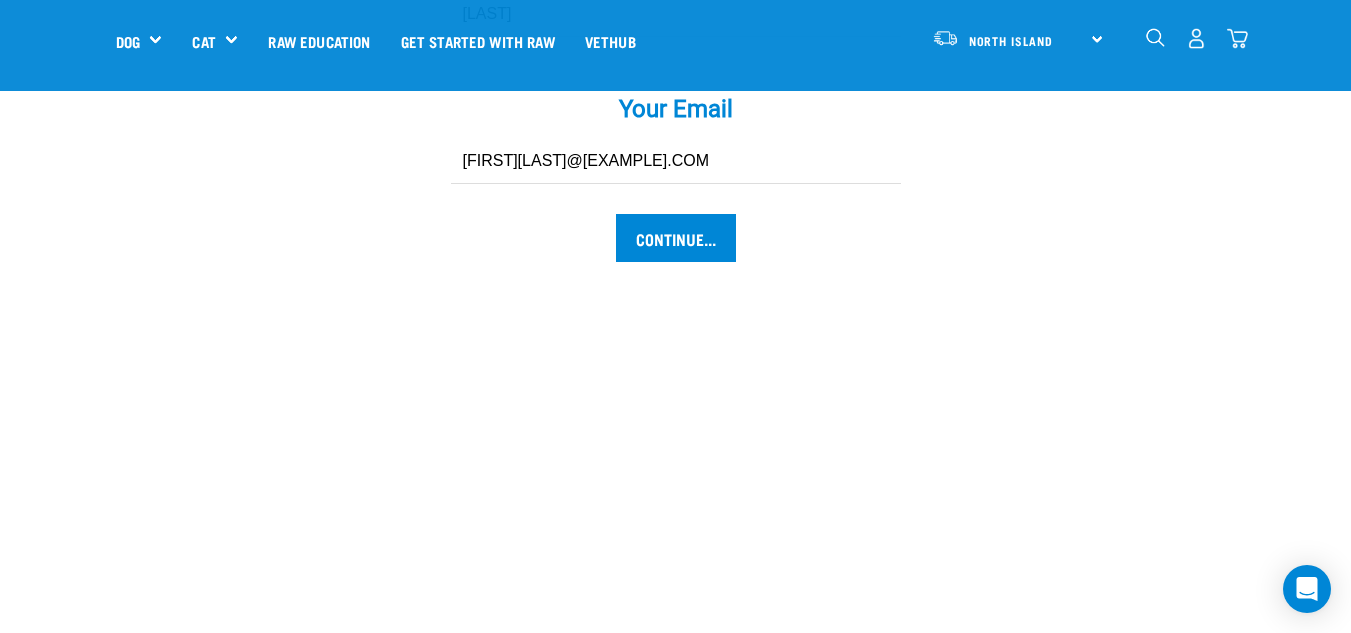 scroll, scrollTop: 2272, scrollLeft: 0, axis: vertical 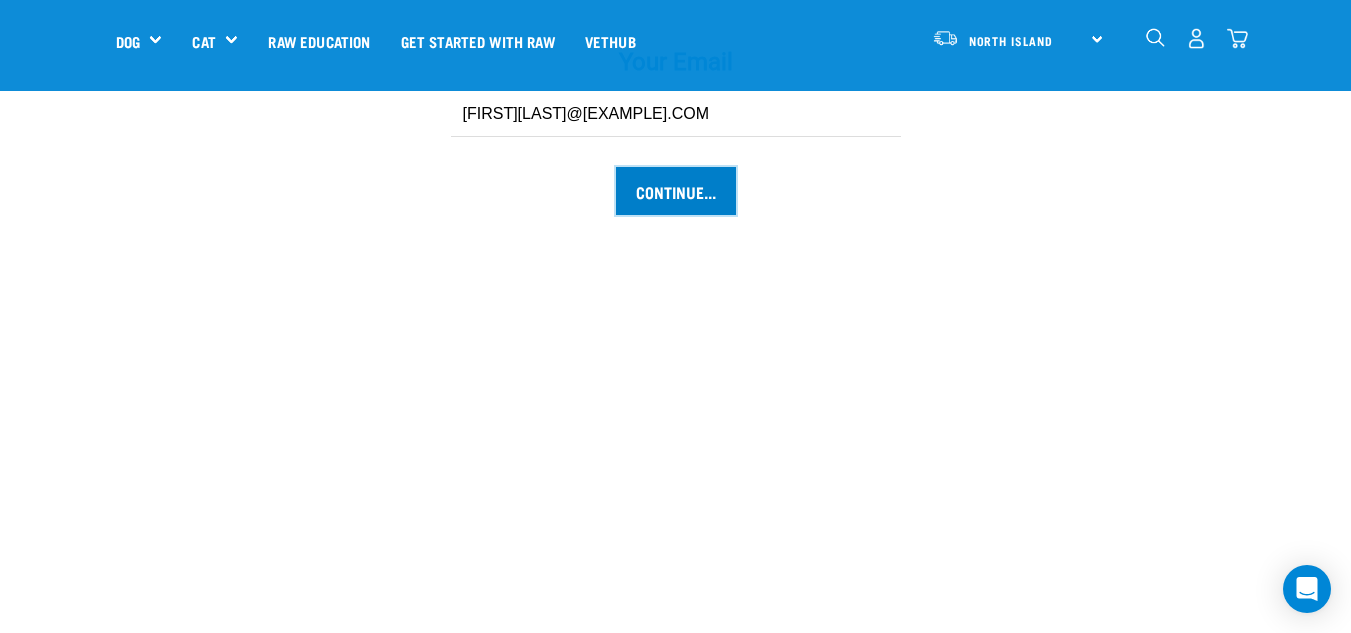 click on "Continue..." at bounding box center [676, 191] 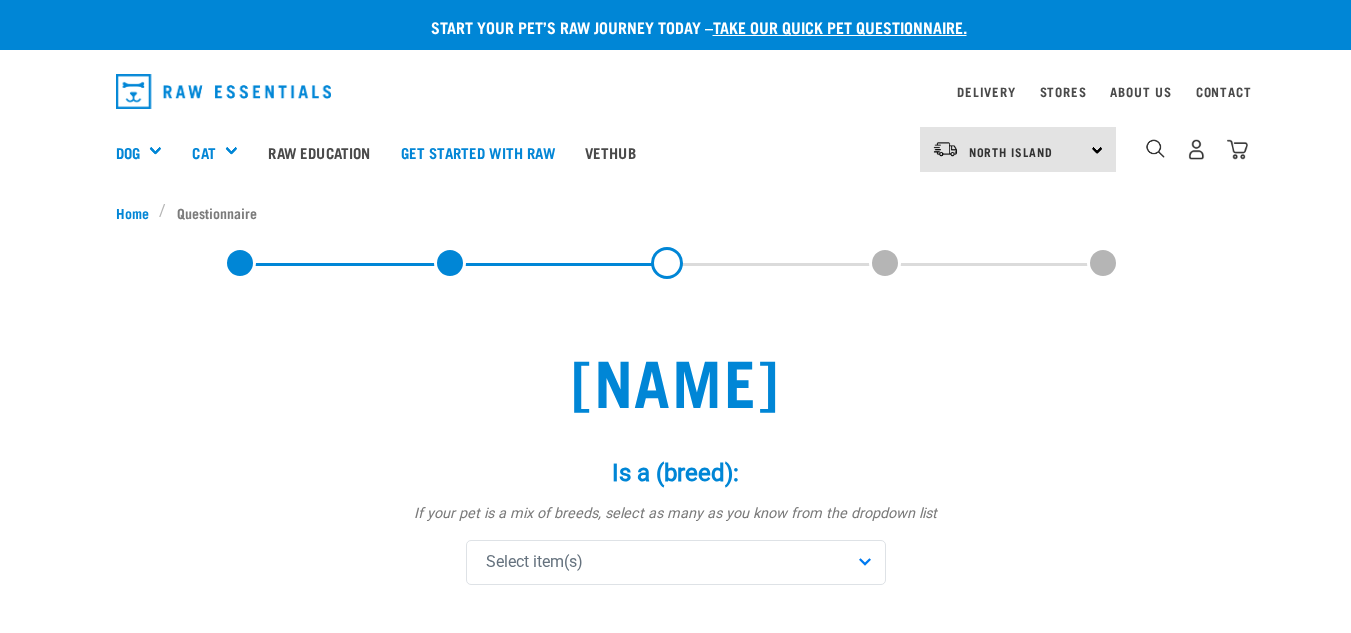 scroll, scrollTop: 0, scrollLeft: 0, axis: both 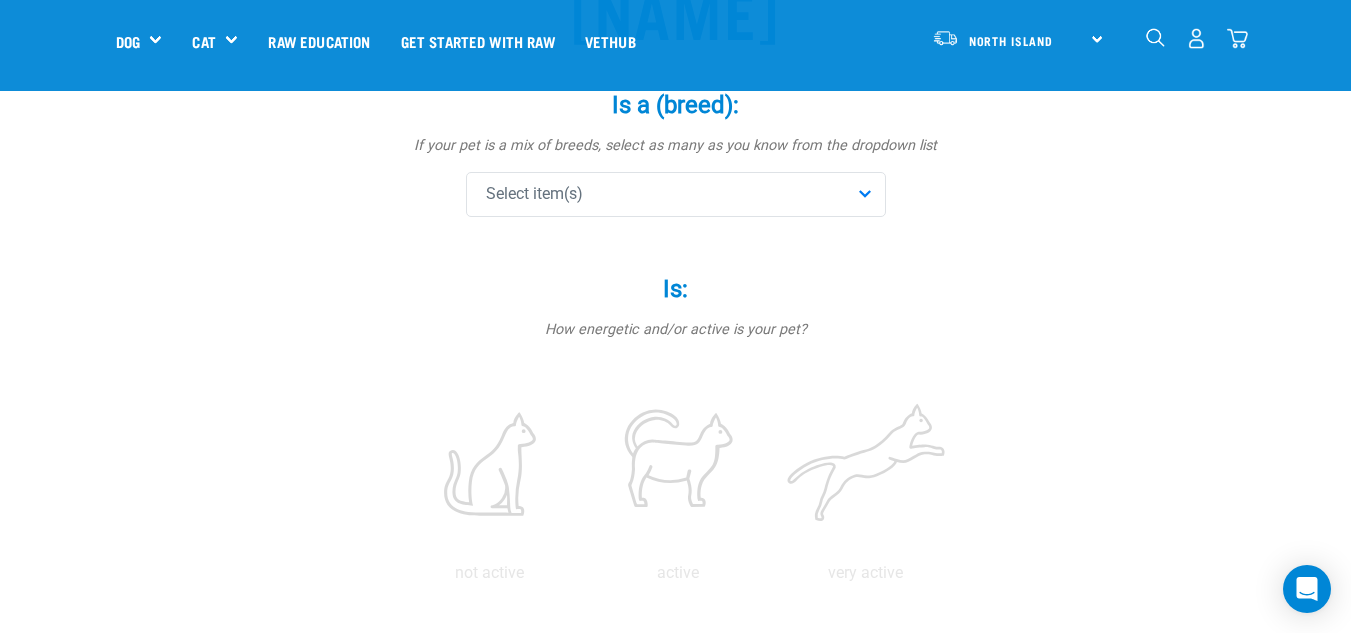click on "Is a (breed): *
If your pet is a mix of breeds, select as many as you know from the dropdown list
Select item(s)
Abyssinian
American Bobtail
American Curl
American Shorthair" at bounding box center (676, 155) 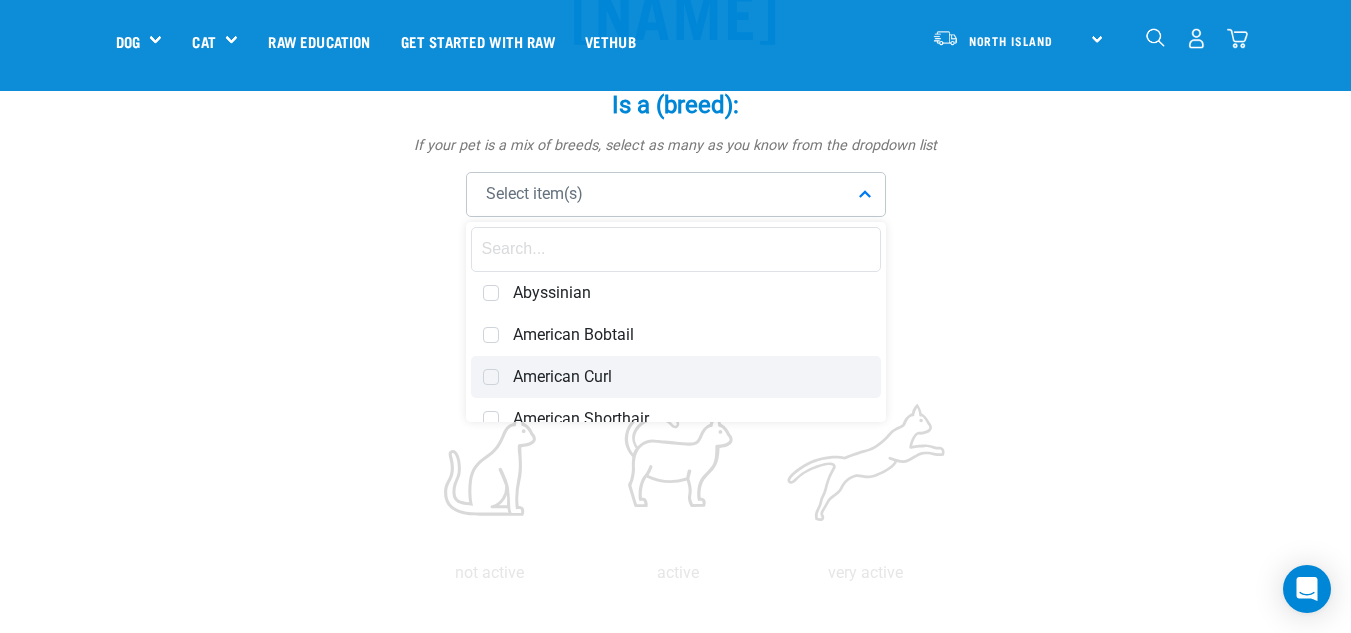 click on "American Curl" at bounding box center [691, 377] 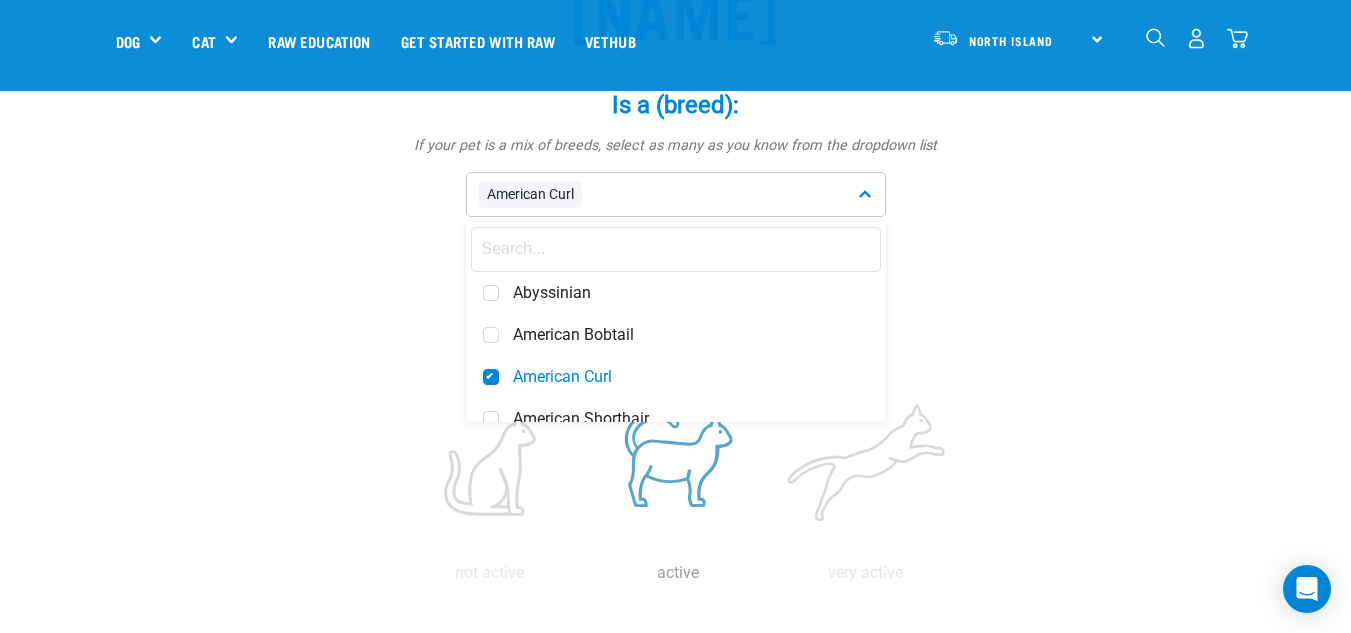 click at bounding box center [678, 464] 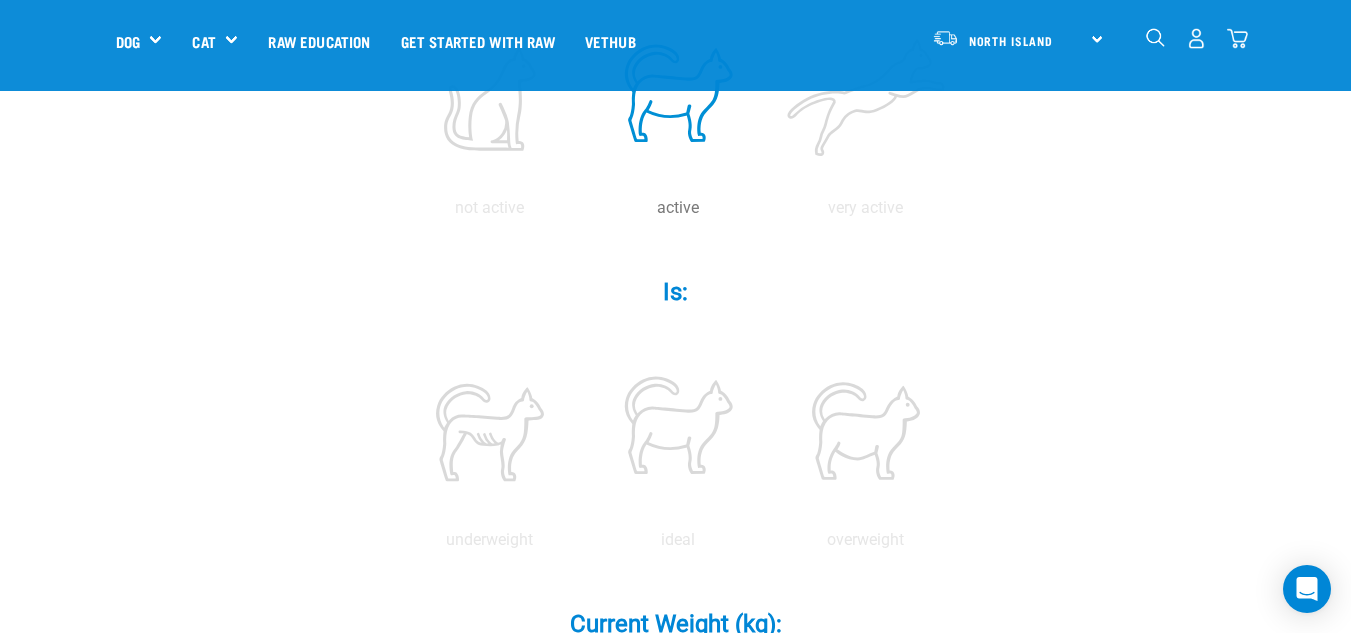 scroll, scrollTop: 748, scrollLeft: 0, axis: vertical 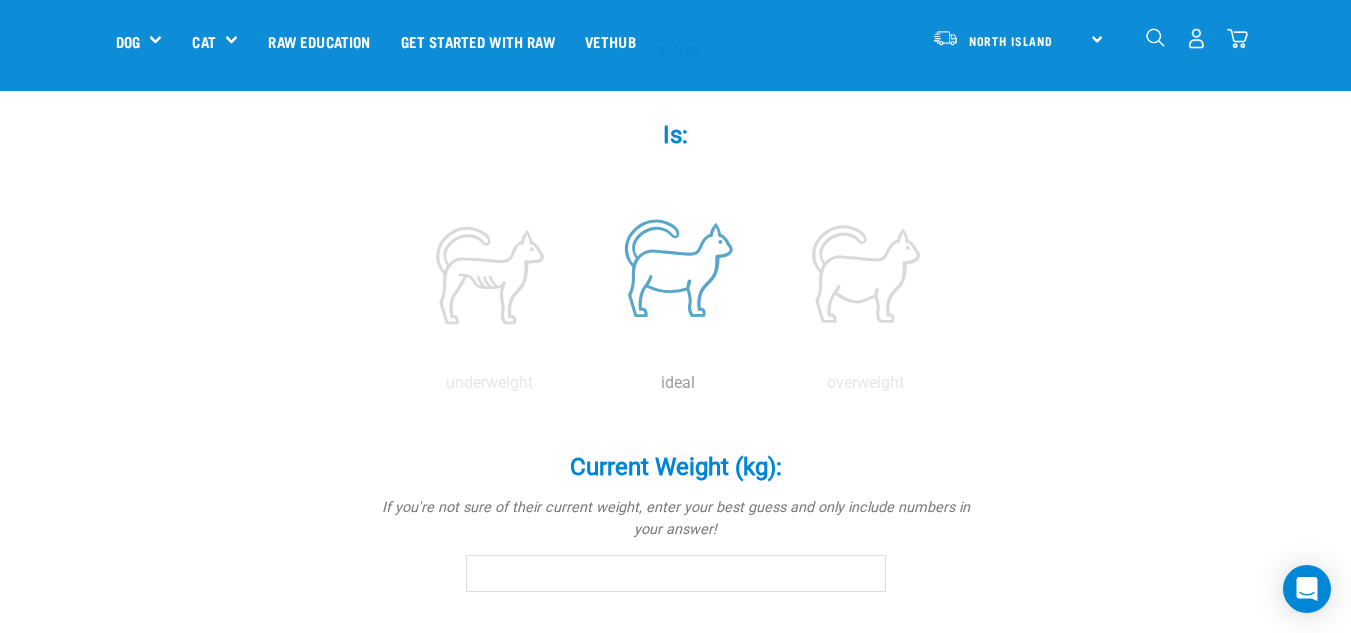 click at bounding box center [678, 274] 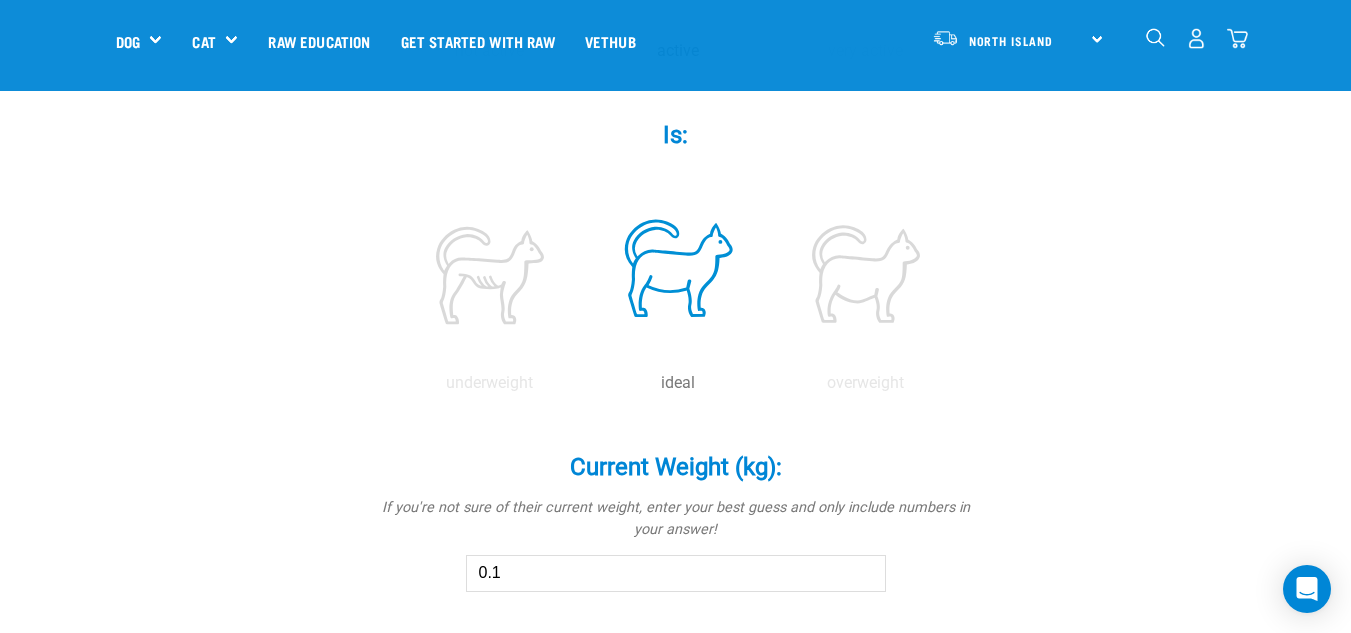 click on "0.1" at bounding box center [676, 573] 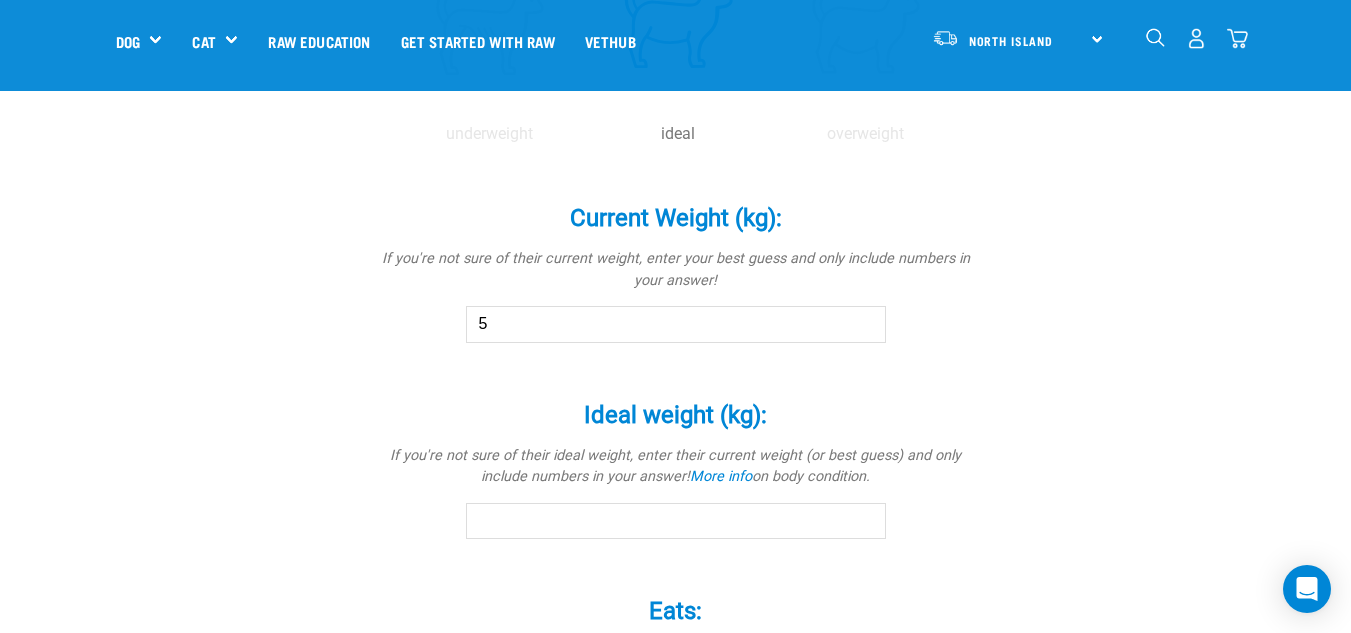 scroll, scrollTop: 1058, scrollLeft: 0, axis: vertical 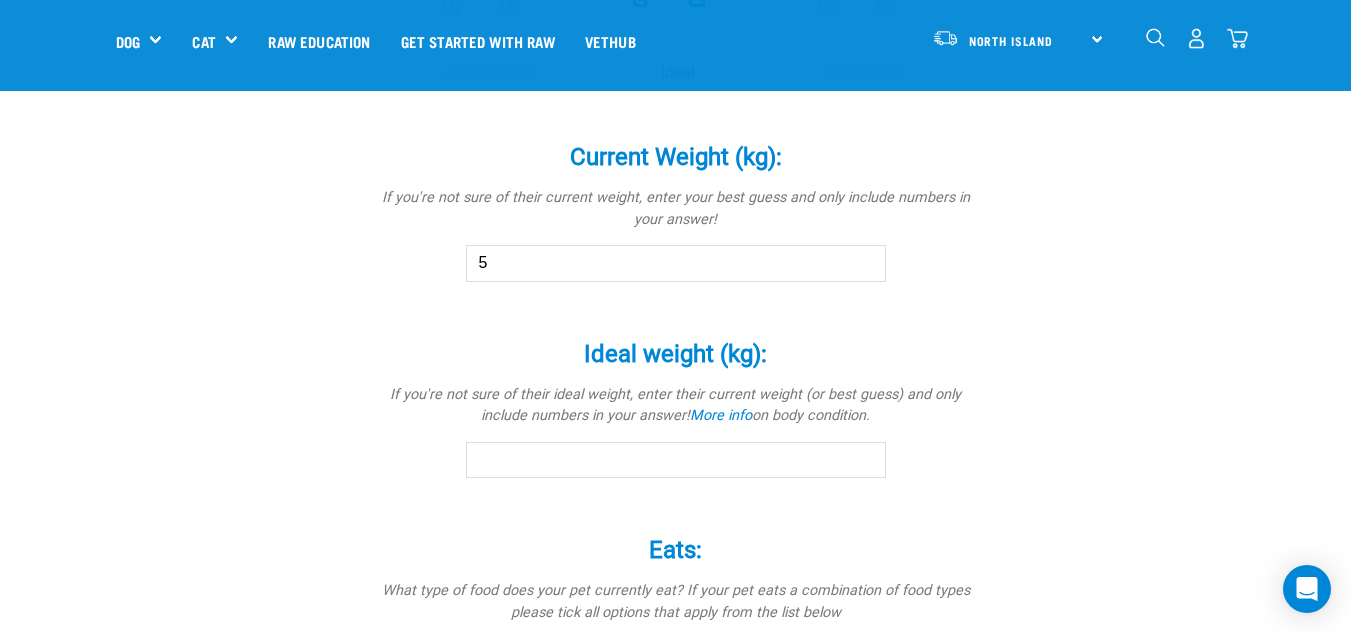 type on "5" 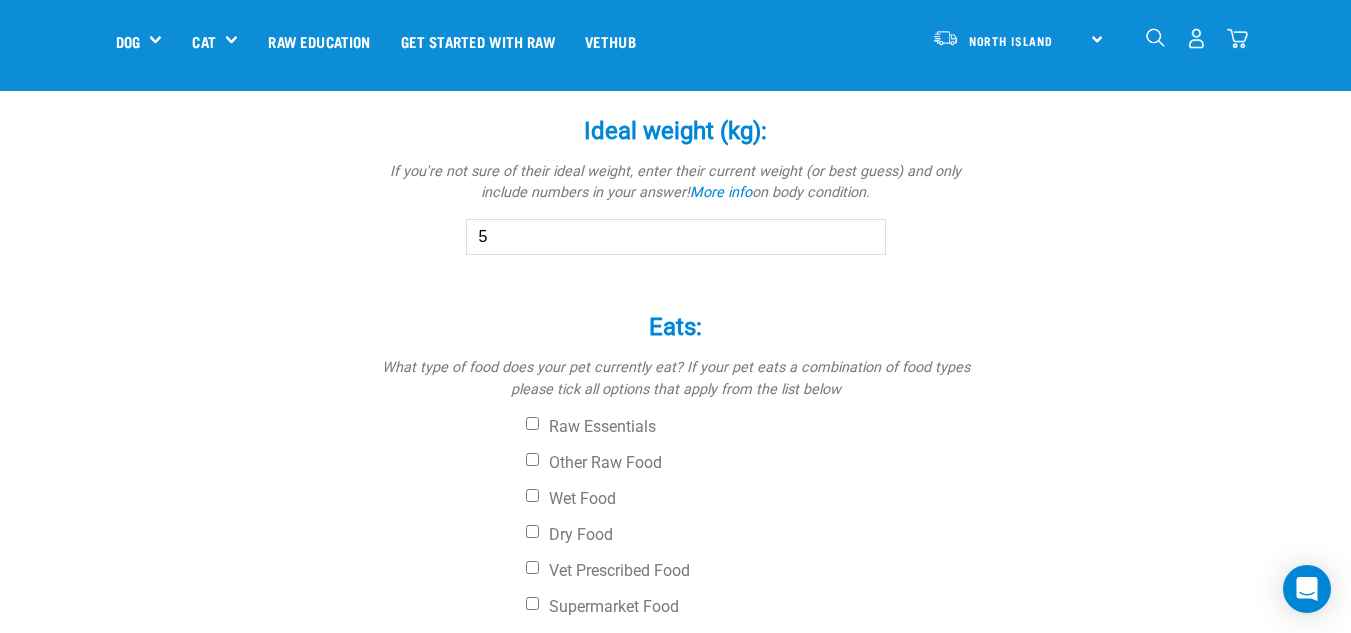 scroll, scrollTop: 1357, scrollLeft: 0, axis: vertical 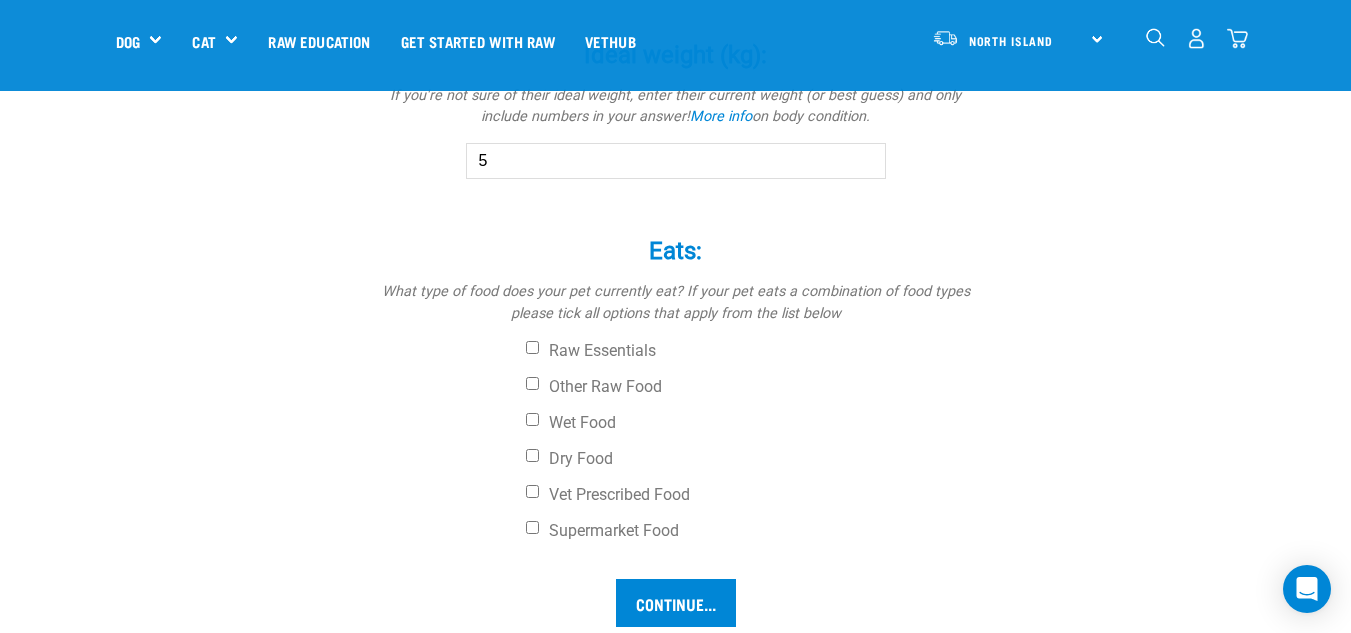 type on "5" 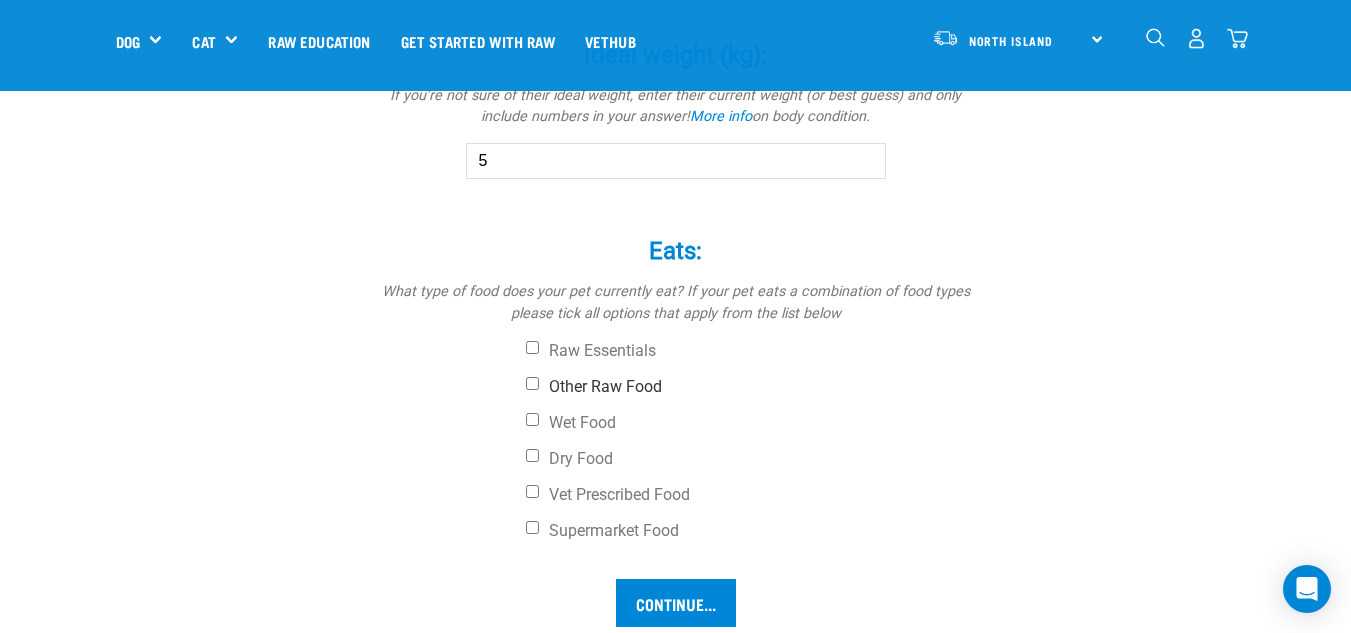 click on "Other Raw Food" at bounding box center [751, 387] 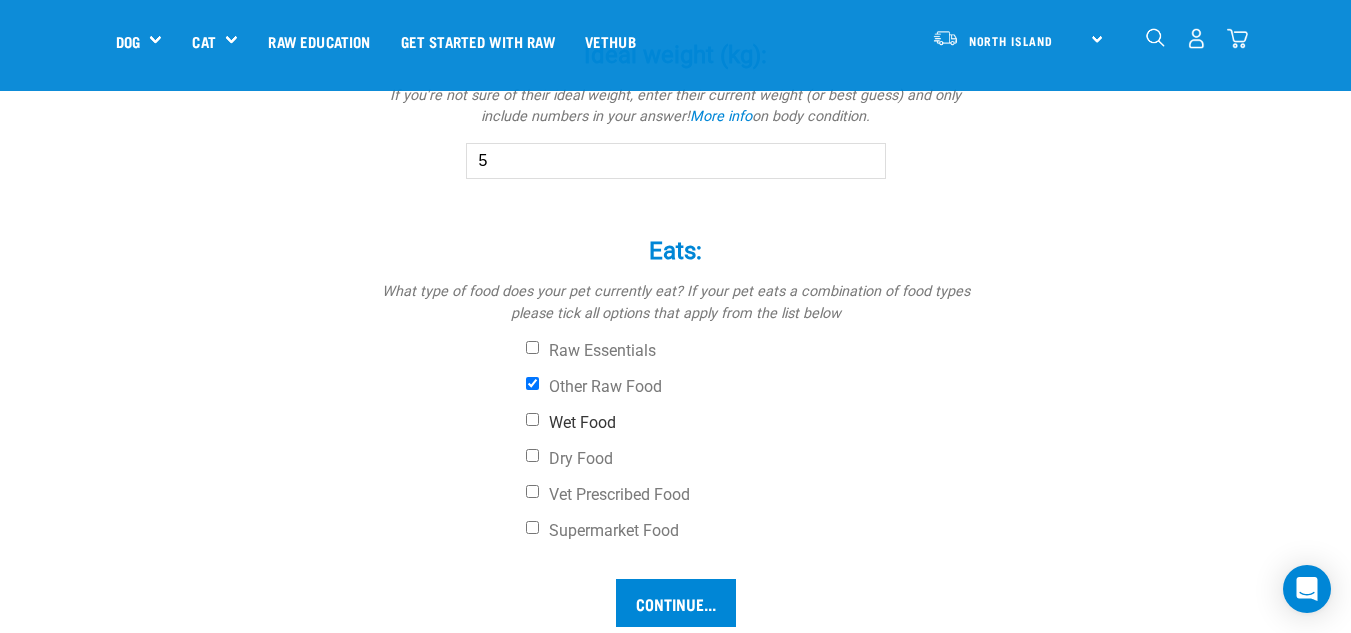 click on "Wet Food" at bounding box center (751, 423) 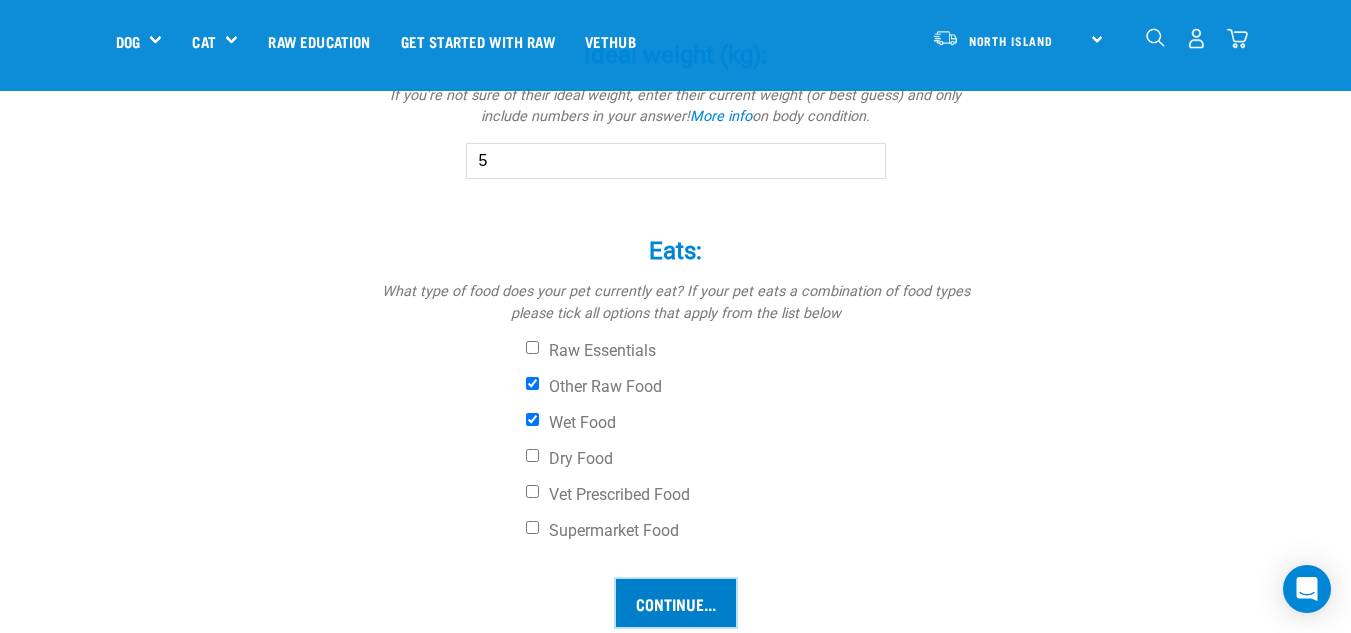click on "Continue..." at bounding box center (676, 603) 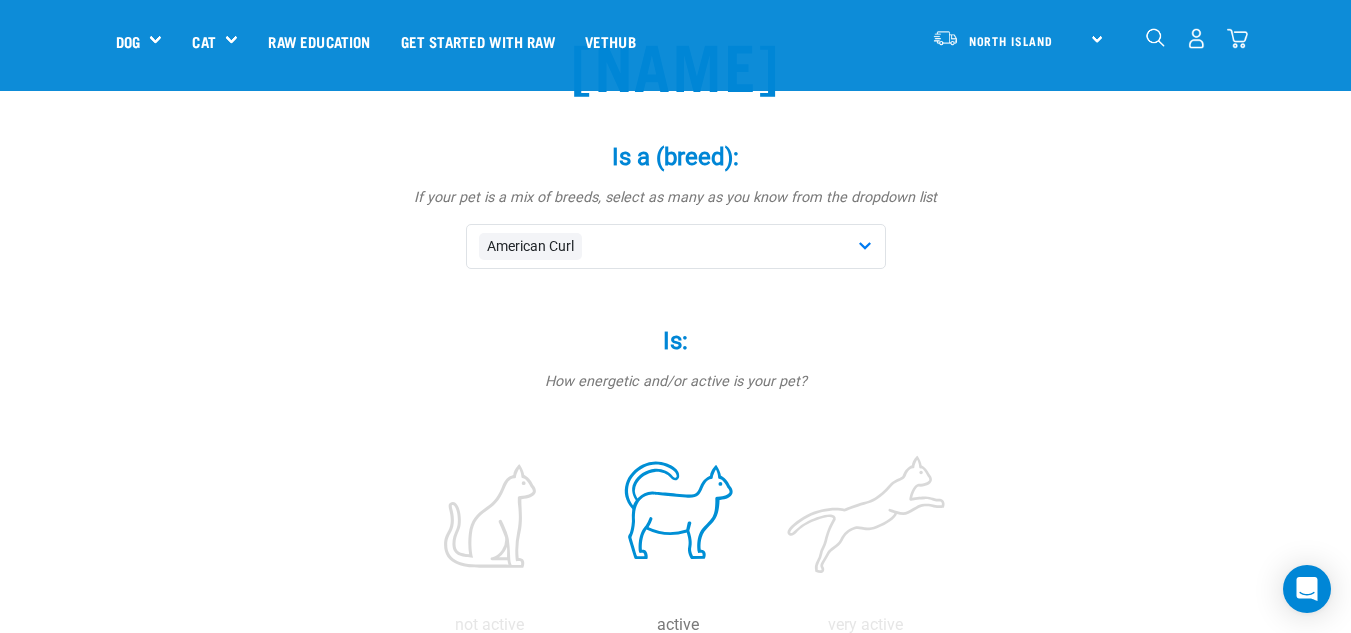 scroll, scrollTop: 97, scrollLeft: 0, axis: vertical 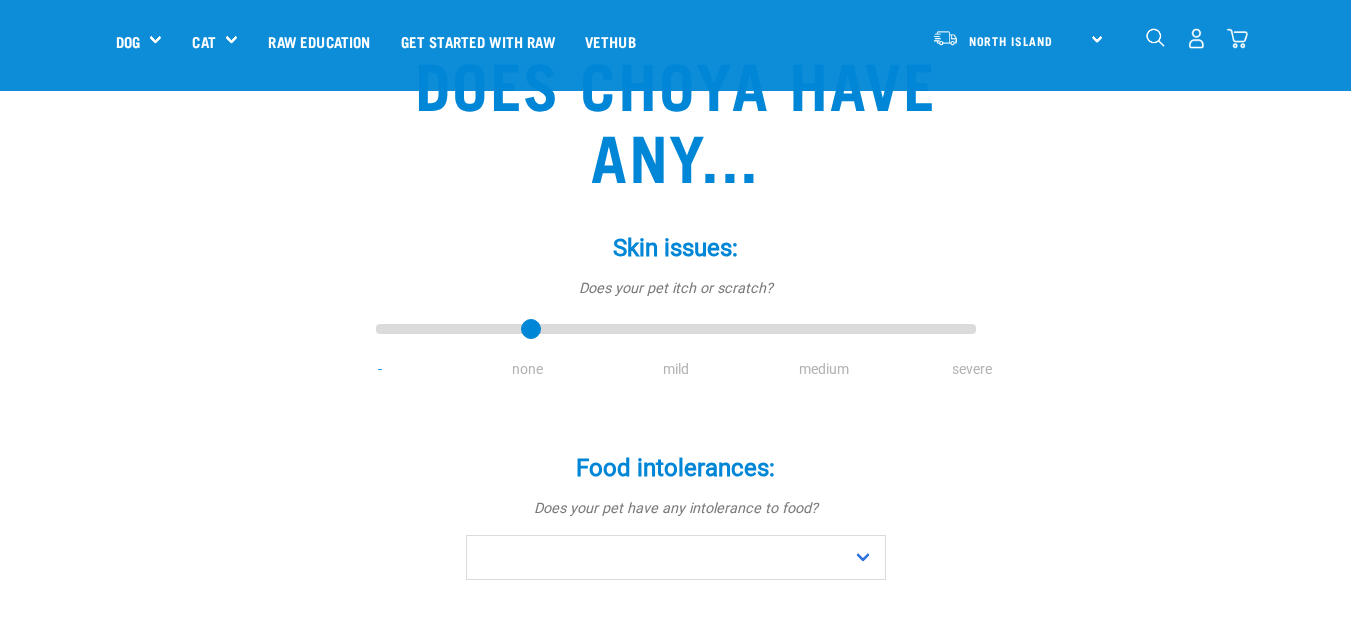 type on "1" 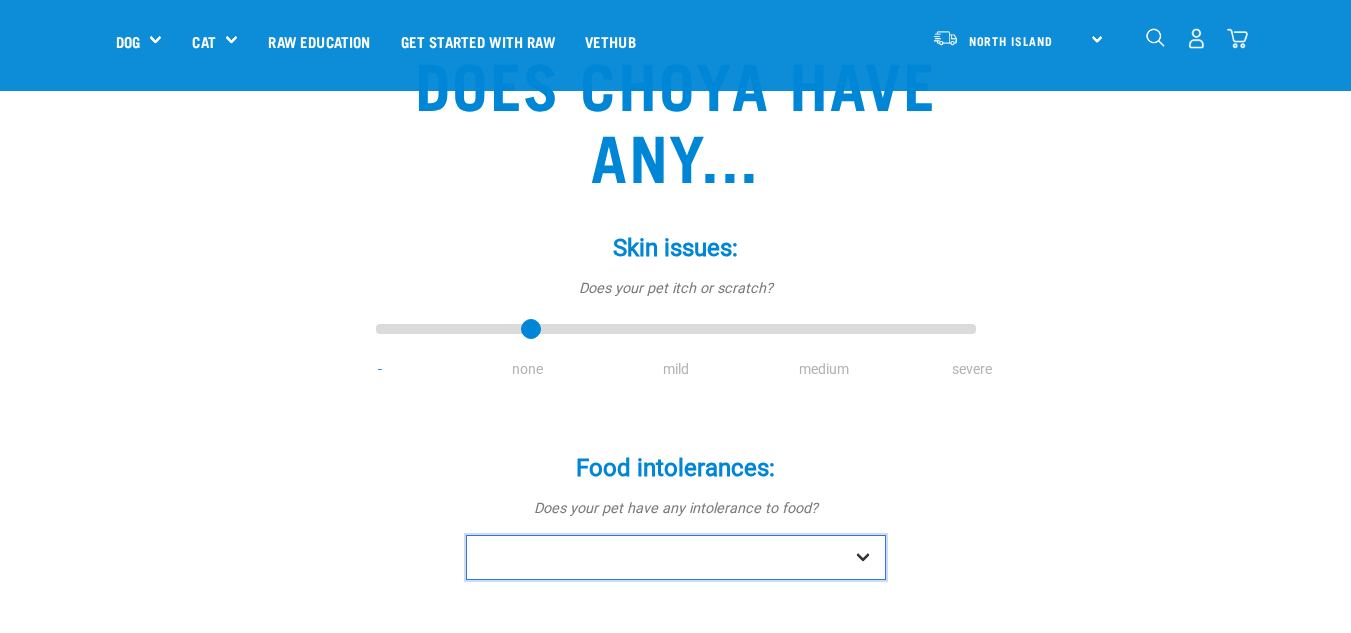 click on "No
Yes" at bounding box center [676, 557] 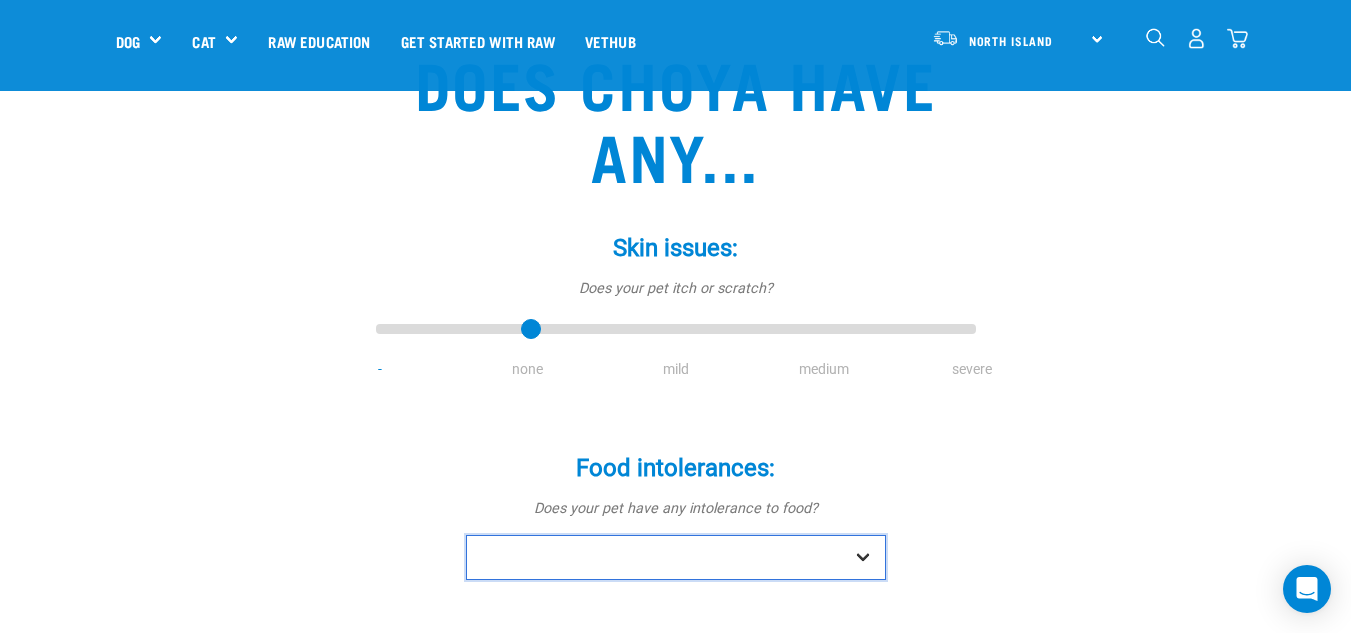 select on "no" 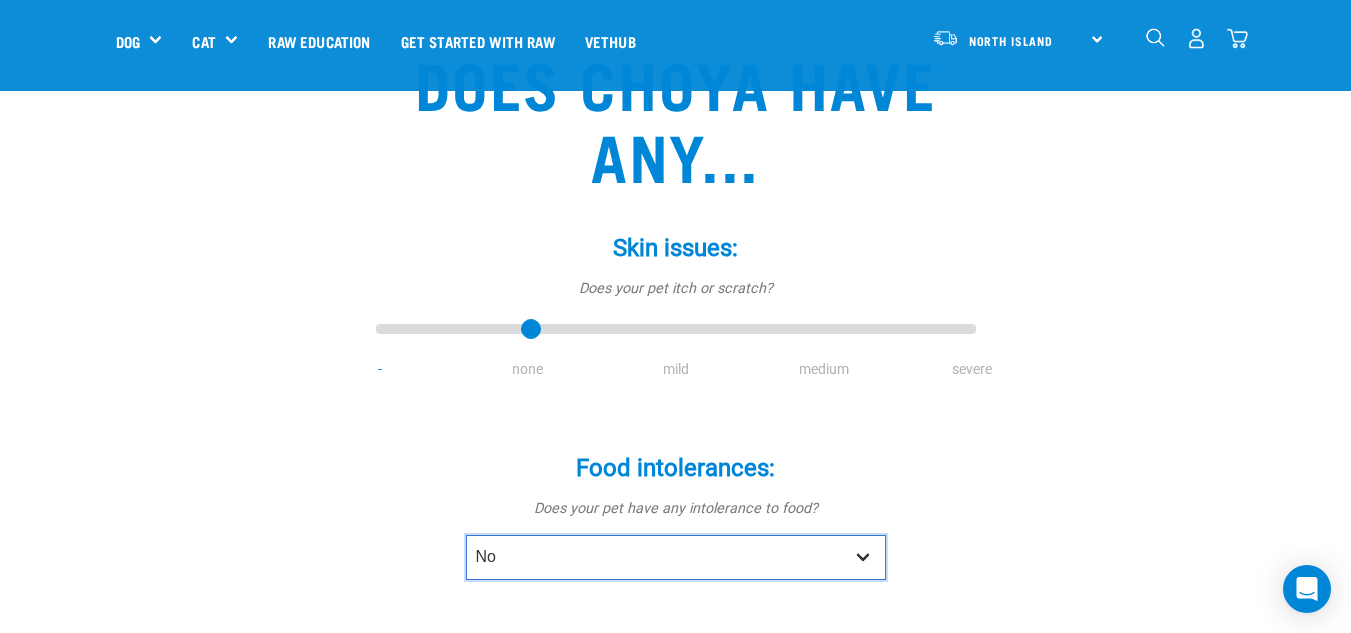 click on "No
Yes" at bounding box center [676, 557] 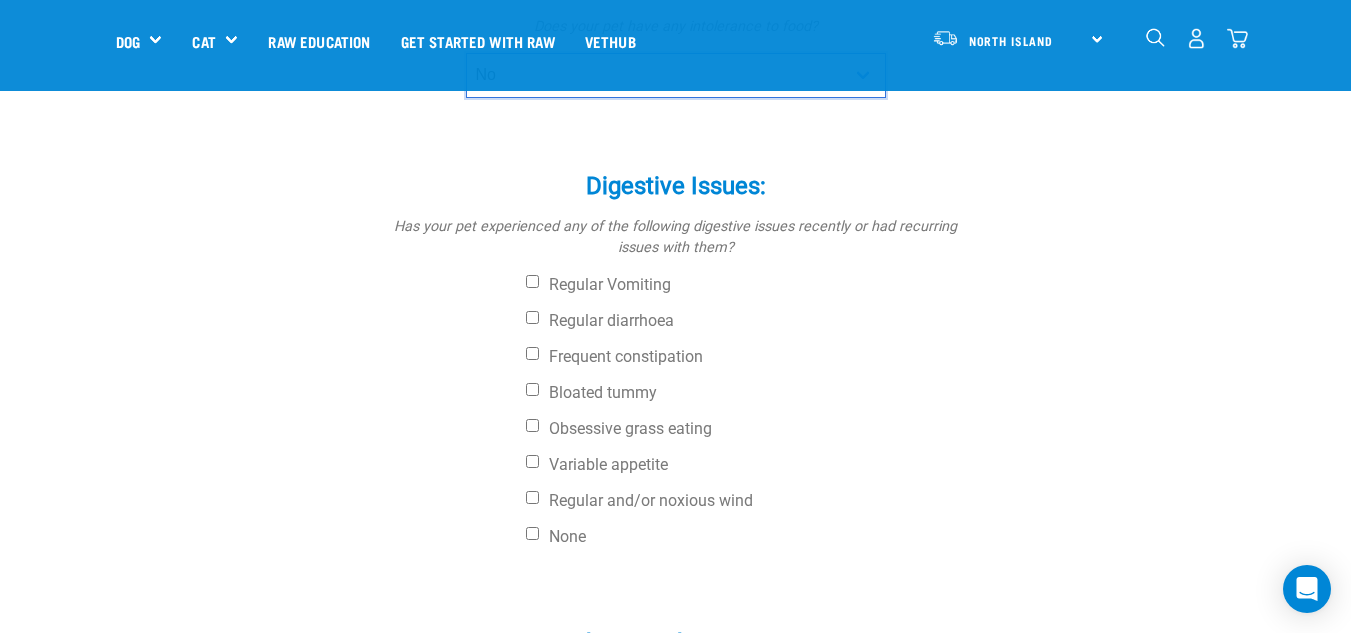 scroll, scrollTop: 654, scrollLeft: 0, axis: vertical 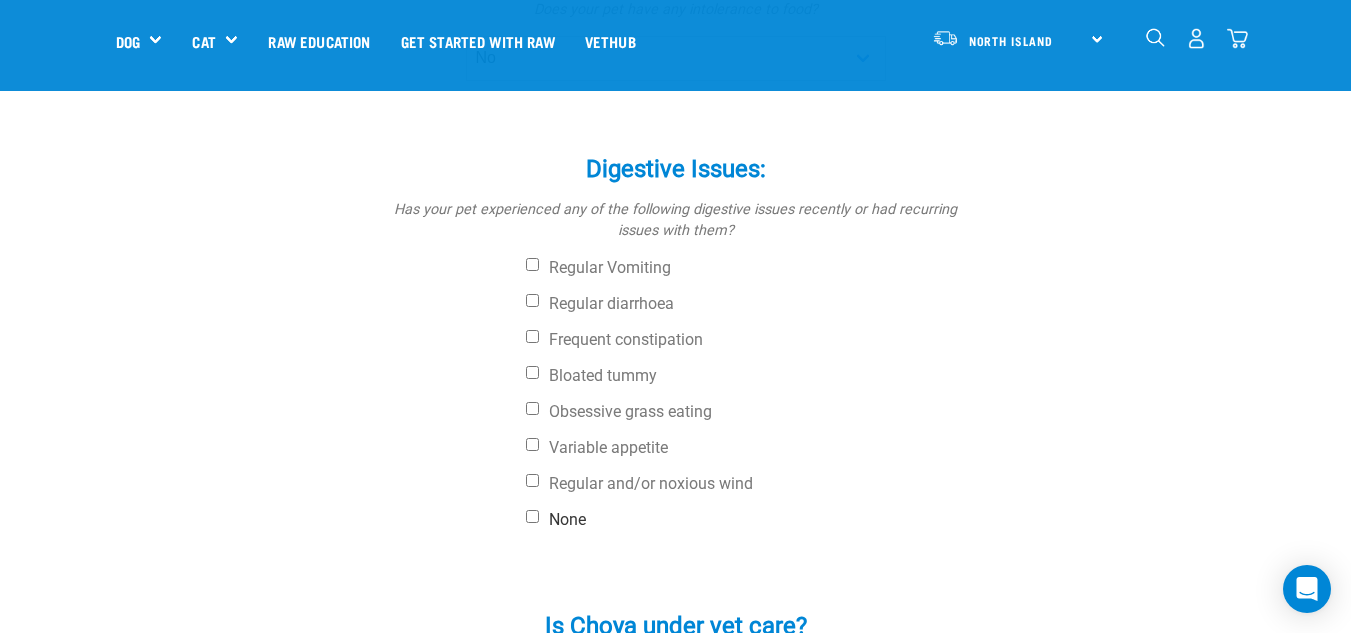 click on "None" at bounding box center [751, 520] 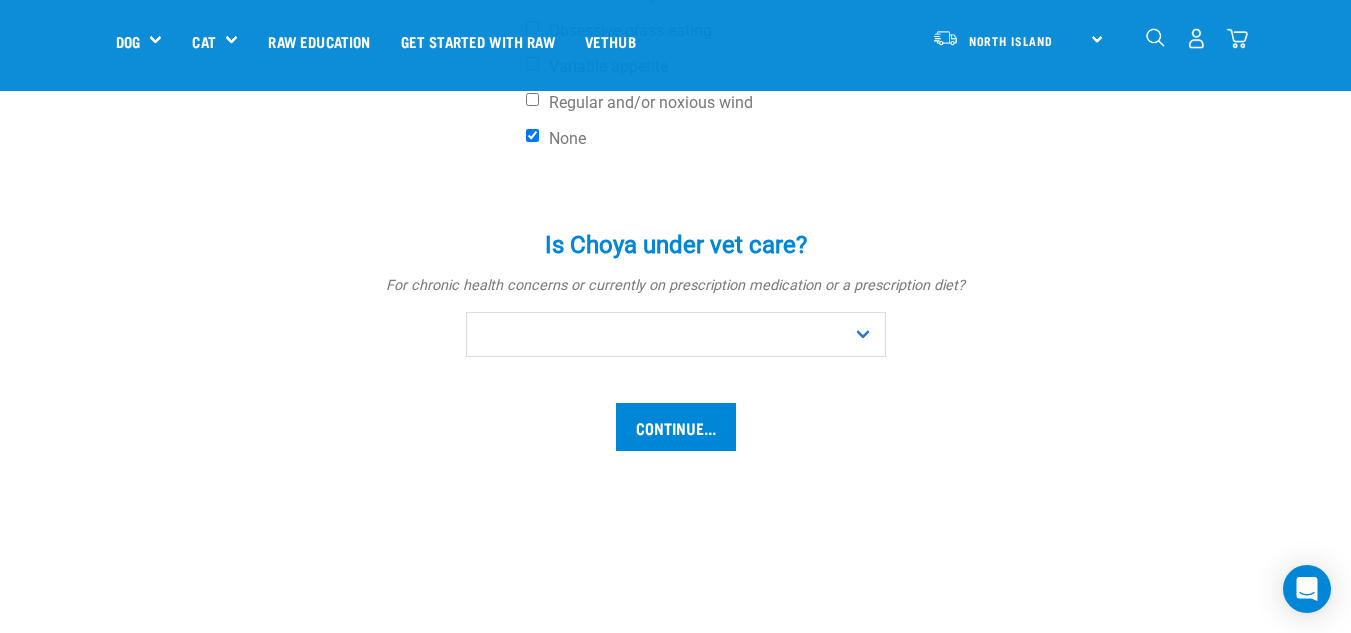 scroll, scrollTop: 1069, scrollLeft: 0, axis: vertical 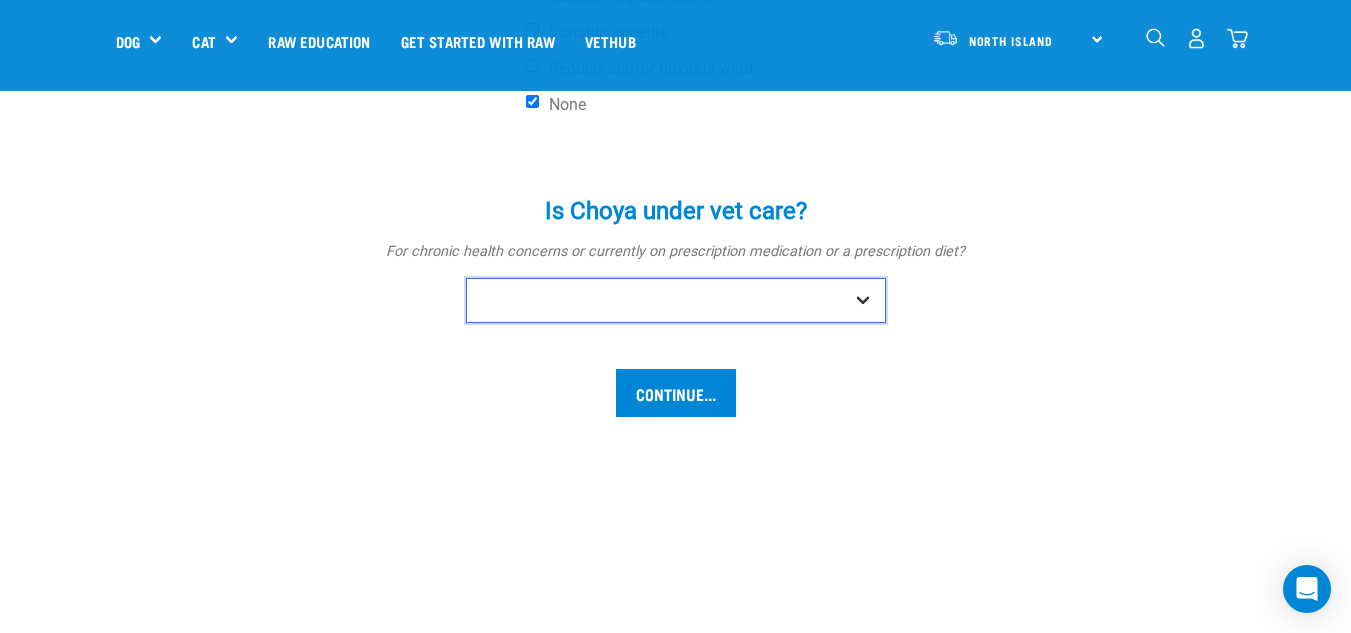 click on "No
Yes" at bounding box center (676, 300) 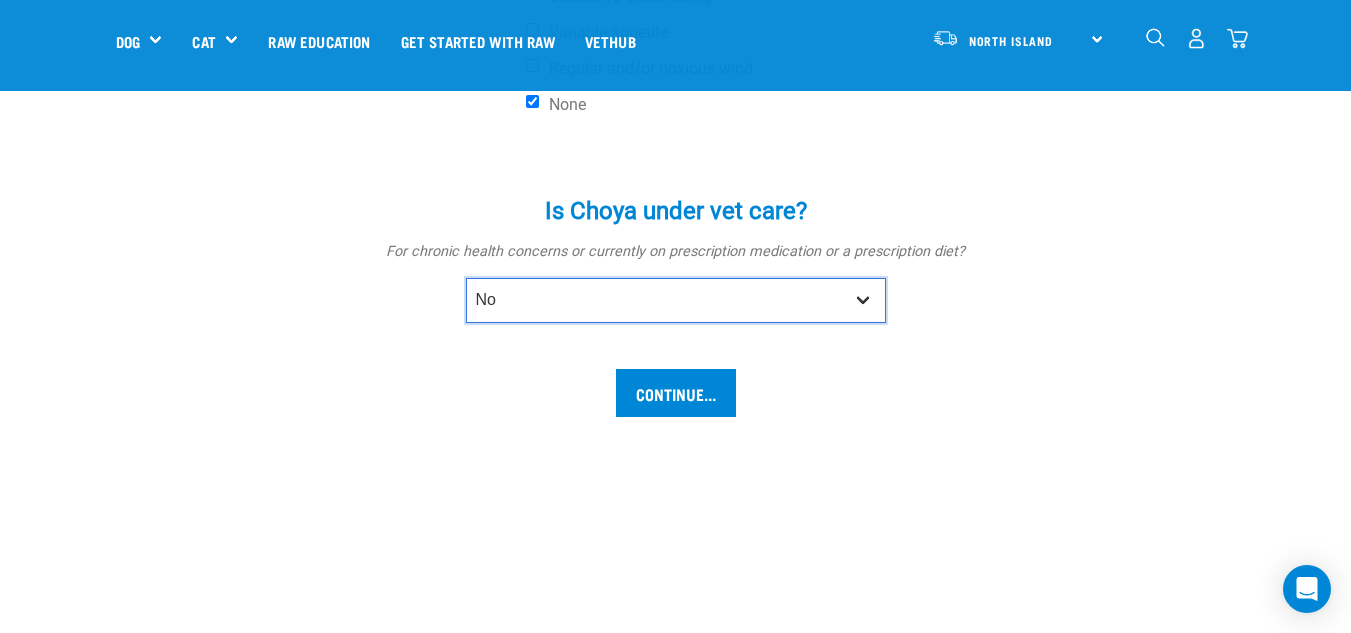 click on "No
Yes" at bounding box center (676, 300) 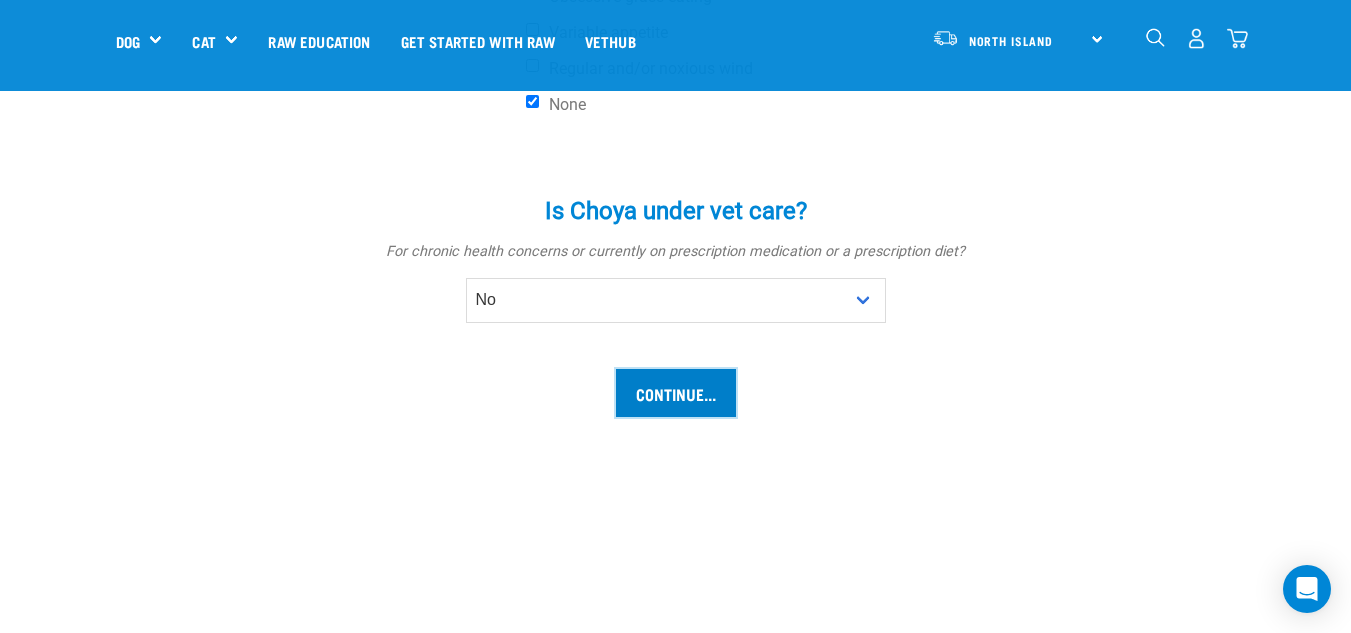 click on "Continue..." at bounding box center (676, 393) 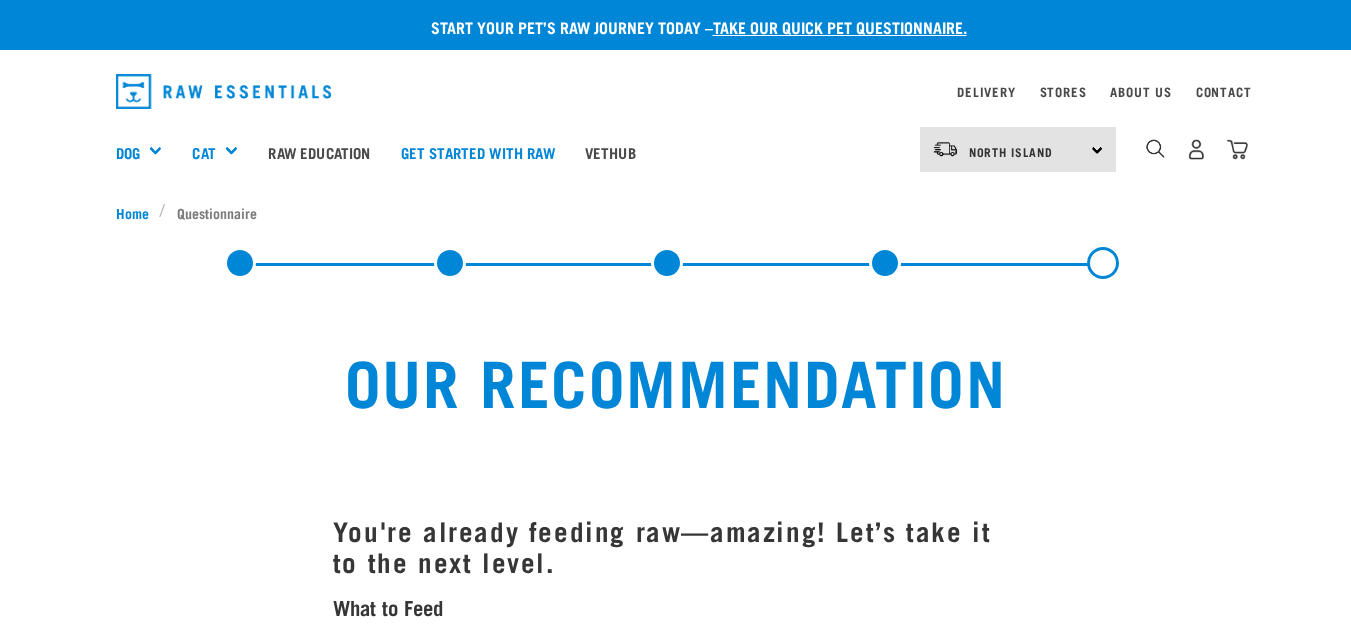 scroll, scrollTop: 0, scrollLeft: 0, axis: both 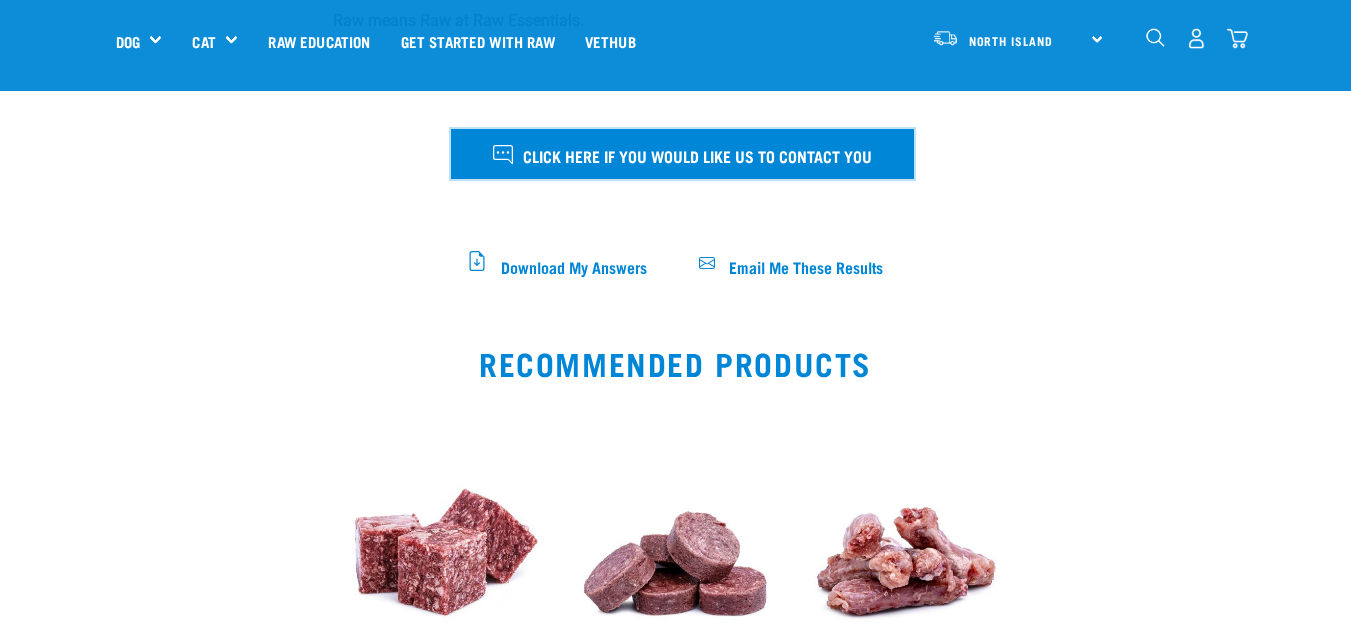 click on "Click here if you would like us to contact you" at bounding box center (682, 154) 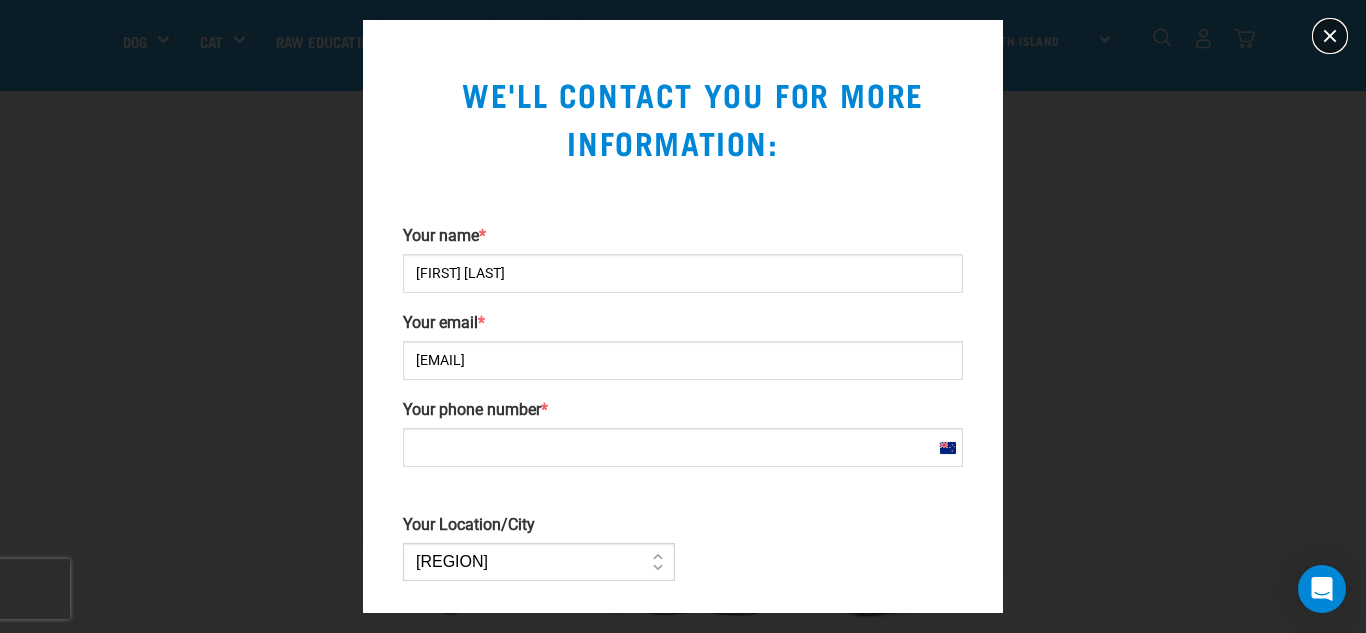 click at bounding box center [1330, 36] 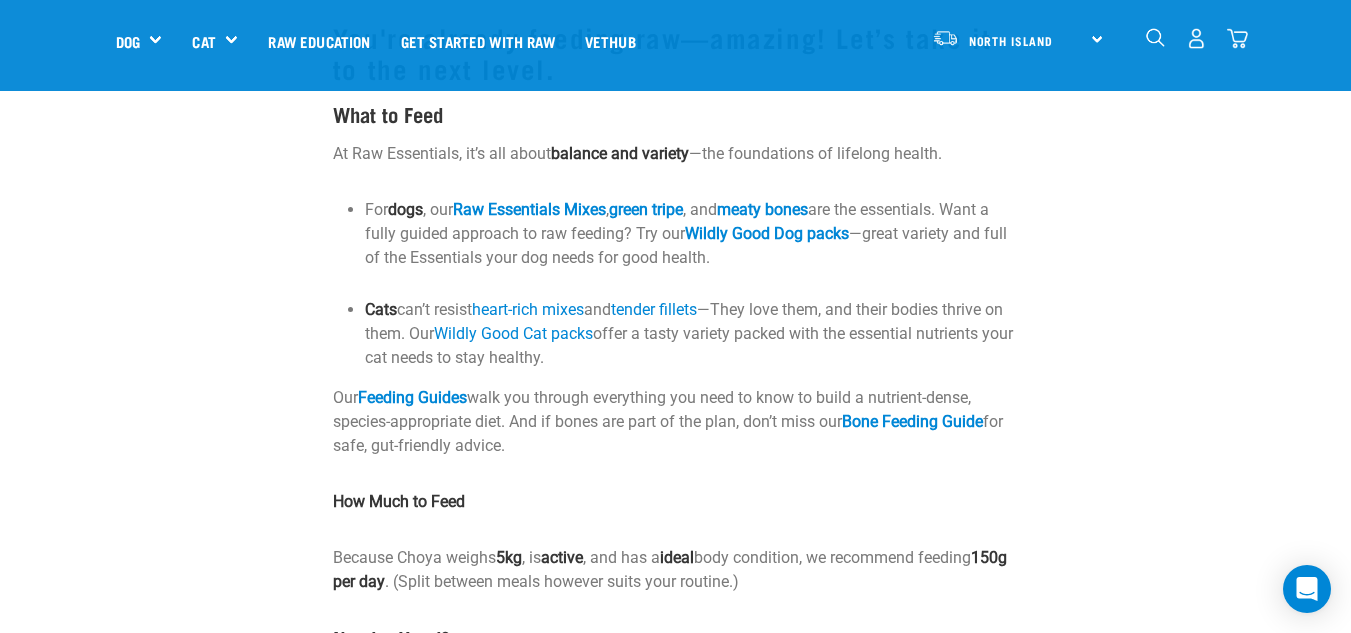 scroll, scrollTop: 0, scrollLeft: 0, axis: both 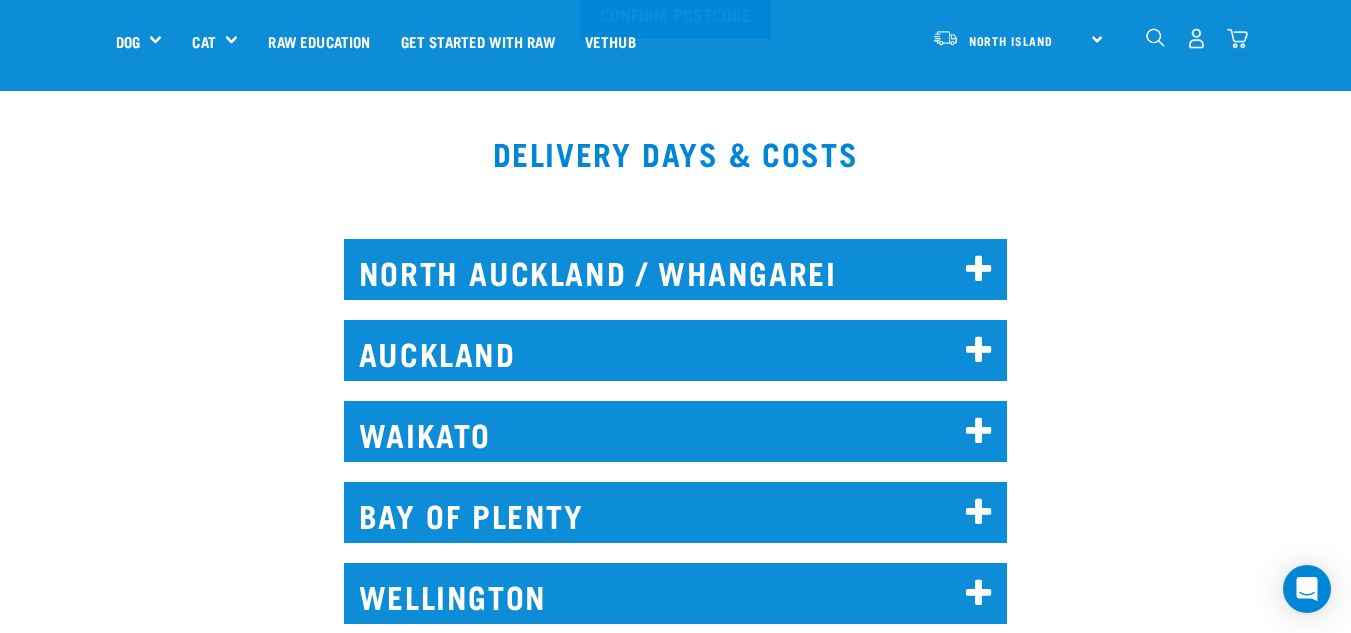 click at bounding box center (979, 270) 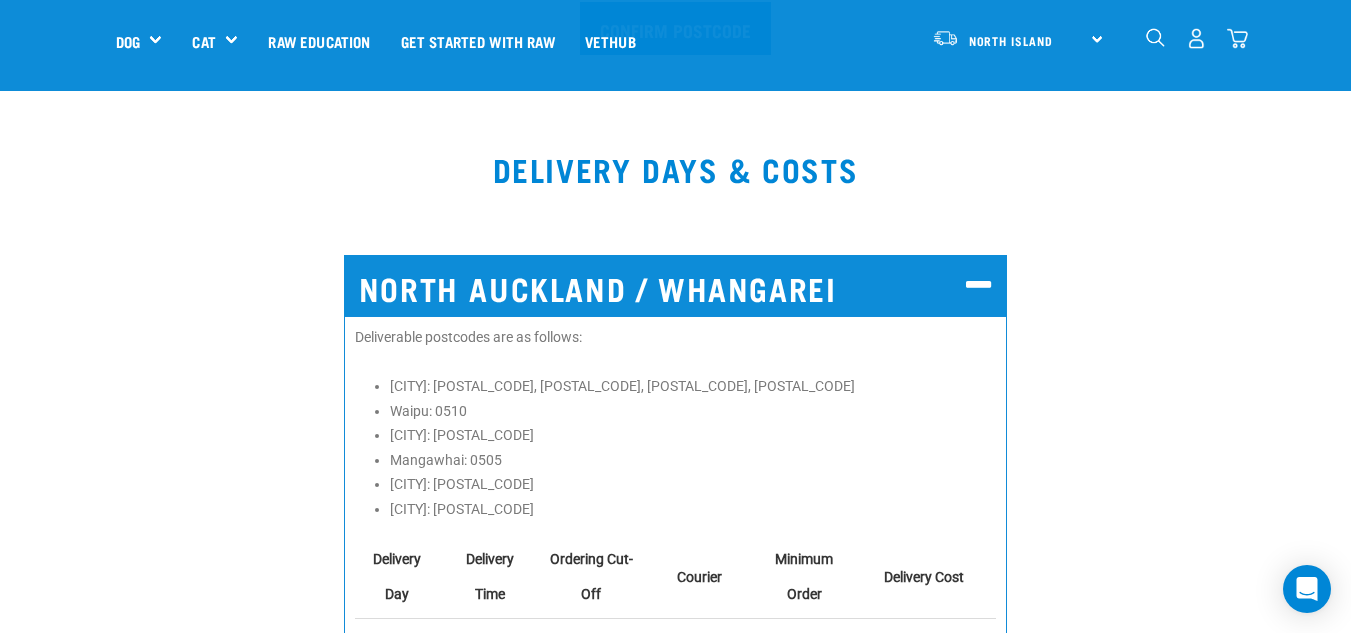 scroll, scrollTop: 789, scrollLeft: 0, axis: vertical 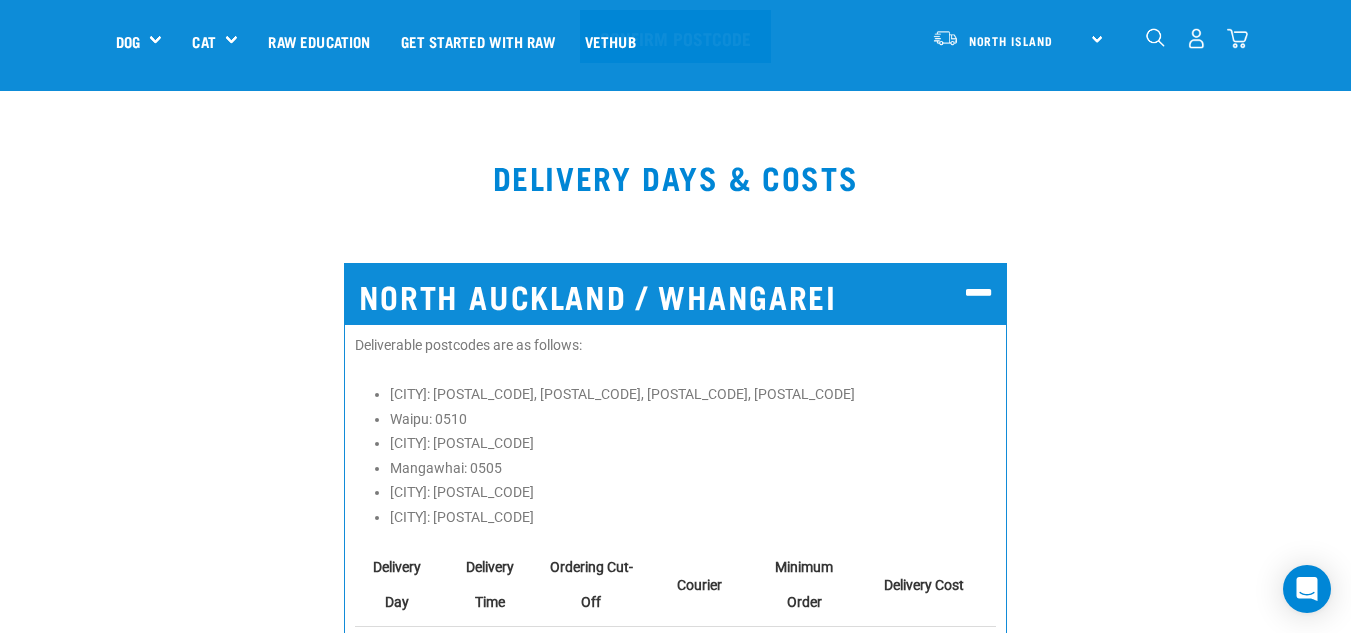 click at bounding box center [979, 294] 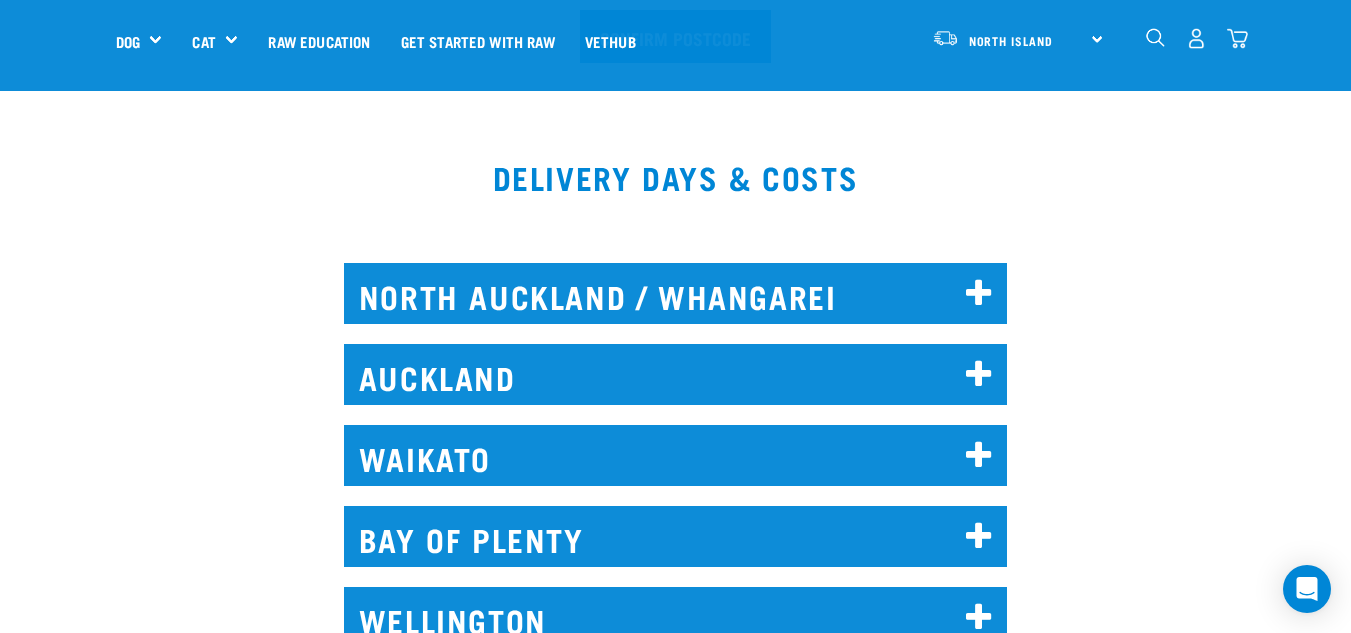 click on "AUCKLAND" at bounding box center [676, 374] 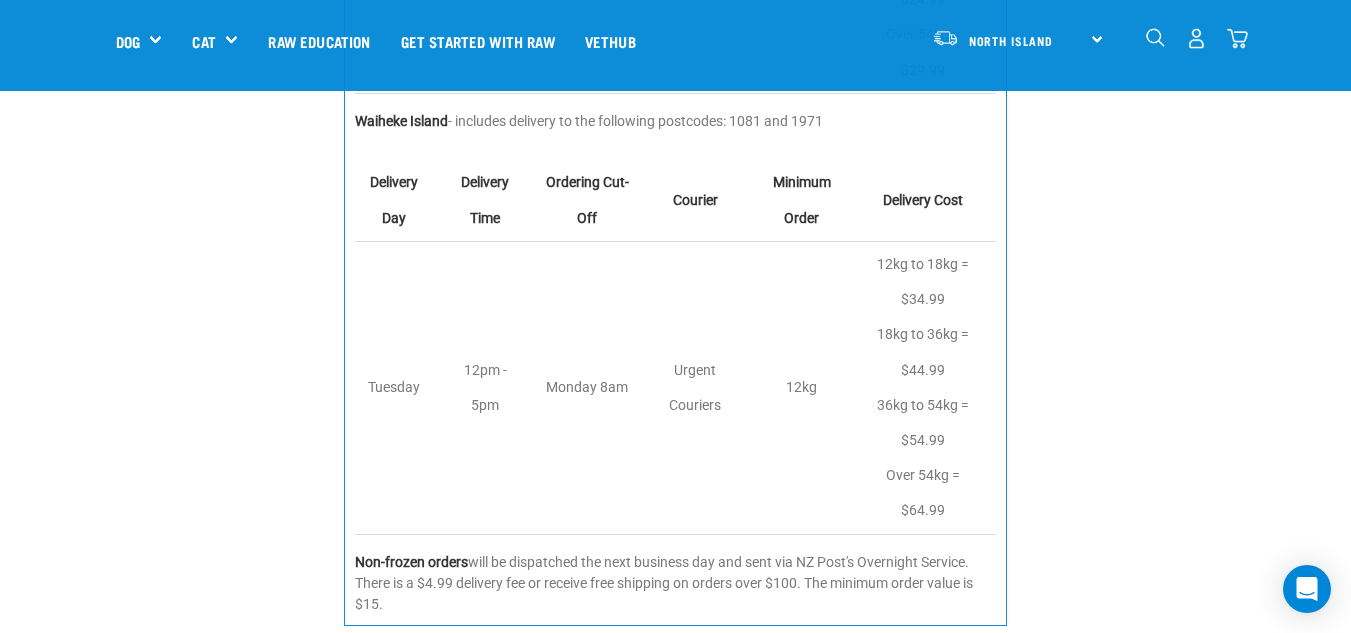 scroll, scrollTop: 2262, scrollLeft: 0, axis: vertical 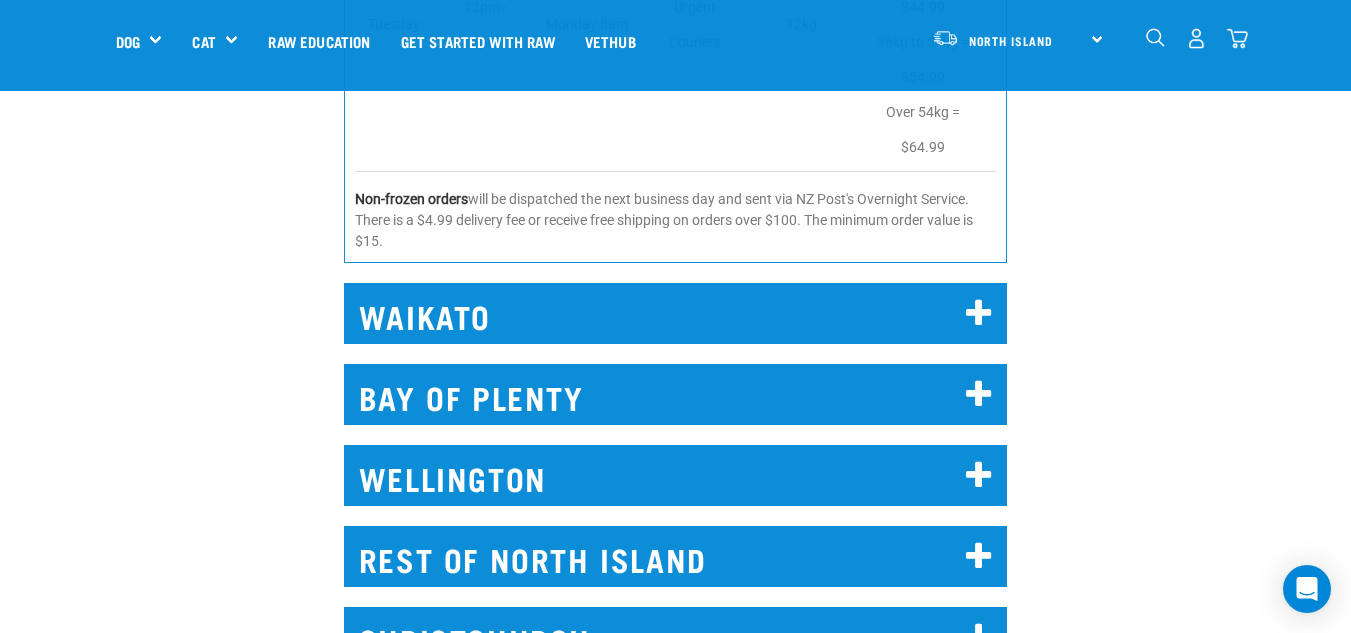 click on "WAIKATO" at bounding box center (676, 313) 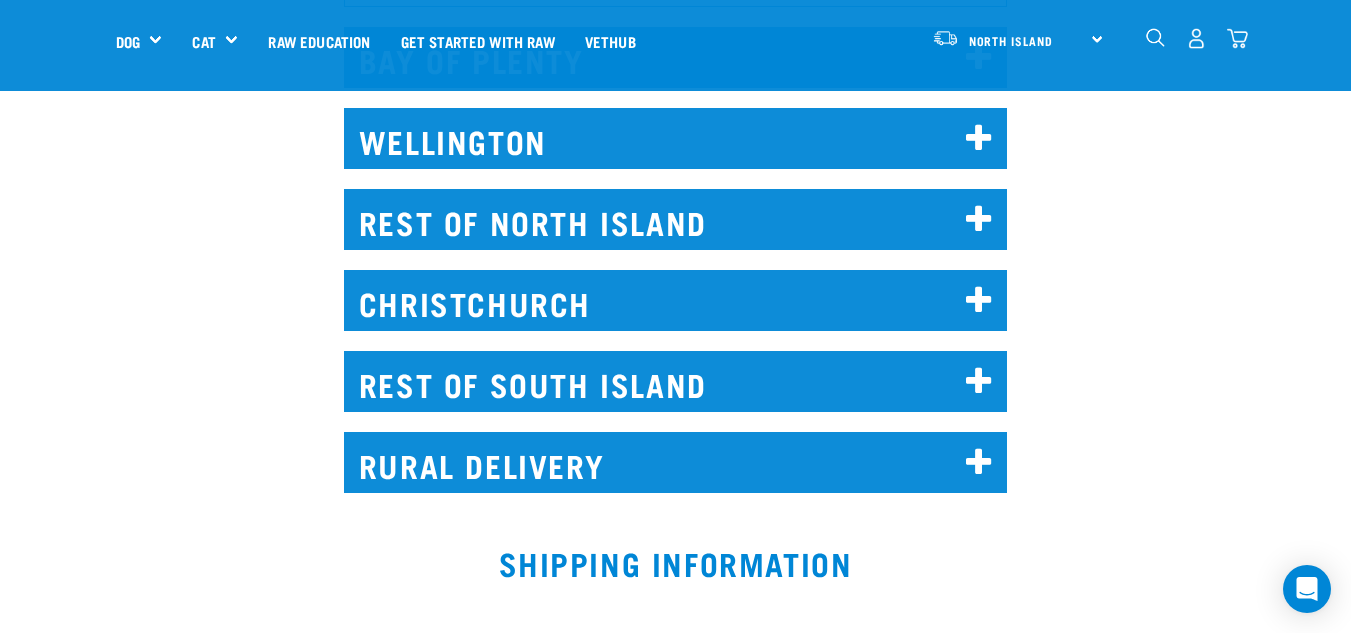 scroll, scrollTop: 3522, scrollLeft: 0, axis: vertical 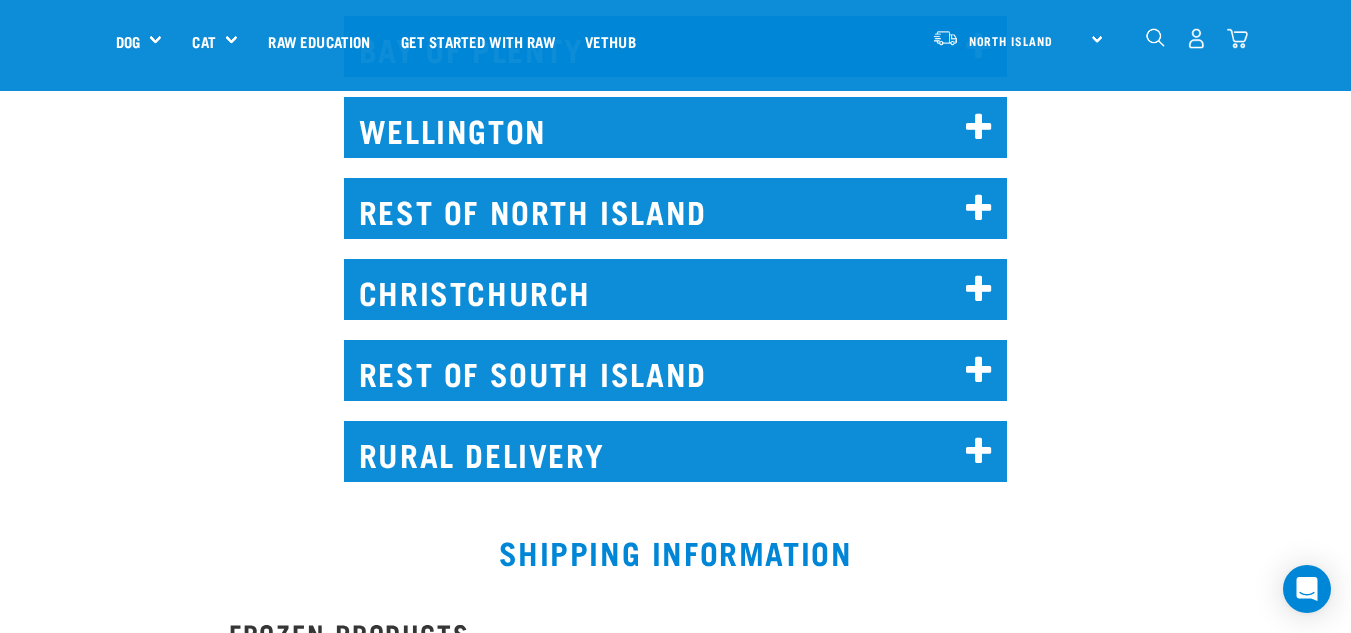 click on "Shipping information
FROZEN PRODUCTS
We use various courier companies to ensure your frozen products are delivered safely. Please read the details below for information about delivery options, packaging, and other important details related to your Raw Essentials order.
Urgent Couriers:  We deliver to most areas in [CITY], [CITY], [REGION] and [CITY]. See more info below. NZ Couriers:  We now deliver across [REGION] and [REGION] via NZ Couriers Overnight Service.  Note:  While we take every precaution with thorough packaging, next-day status checks and follow-ups, delays may occur beyond our control. Make sure to track your order and reach out to us or NZ Couriers if you have any concerns. Kiwi Express (Christchurch Local Only):  Most Christchurch orders are delivered using Kiwi Express’s 2-3 hour courier service. See more info below.
RURAL DELIVERIES
We currently  do not" at bounding box center (675, 1167) 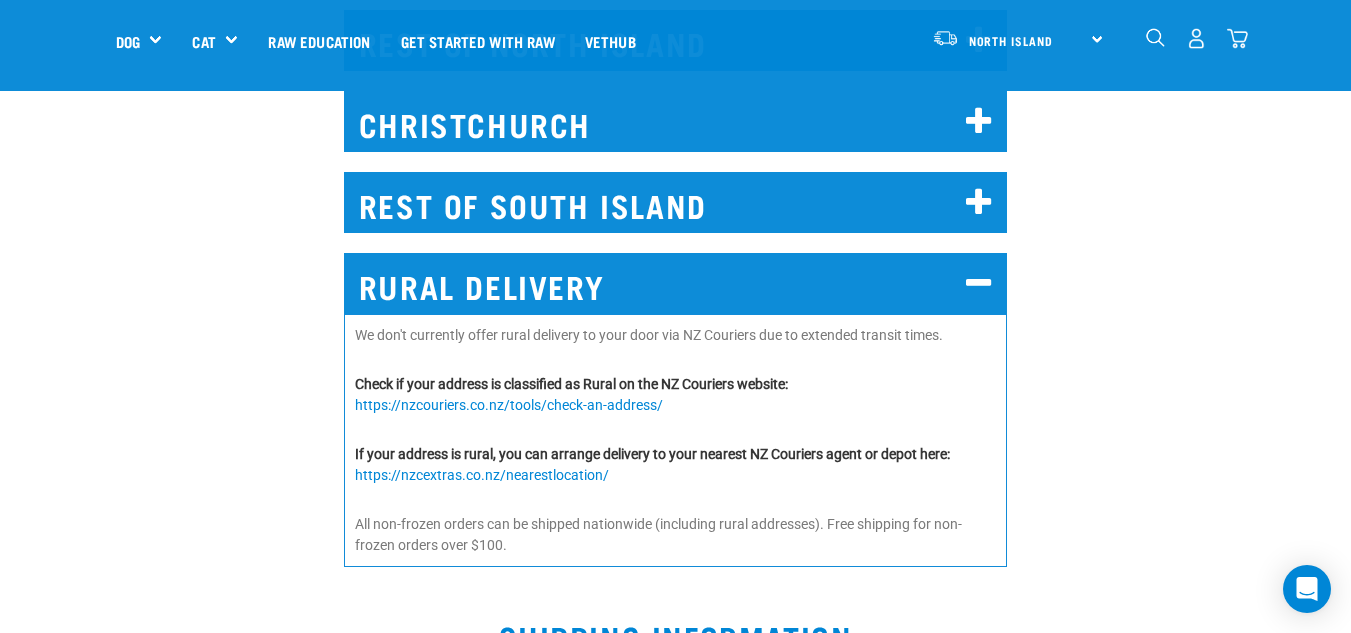 scroll, scrollTop: 3712, scrollLeft: 0, axis: vertical 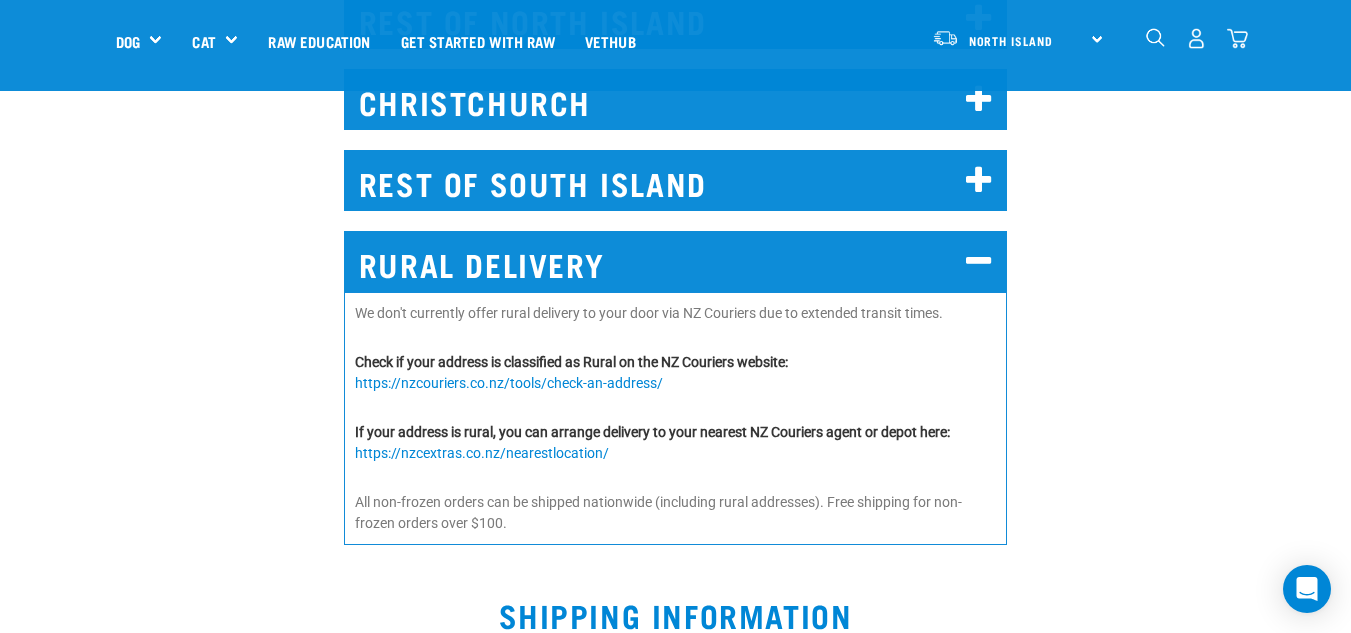 click on "RURAL DELIVERY" at bounding box center [676, 261] 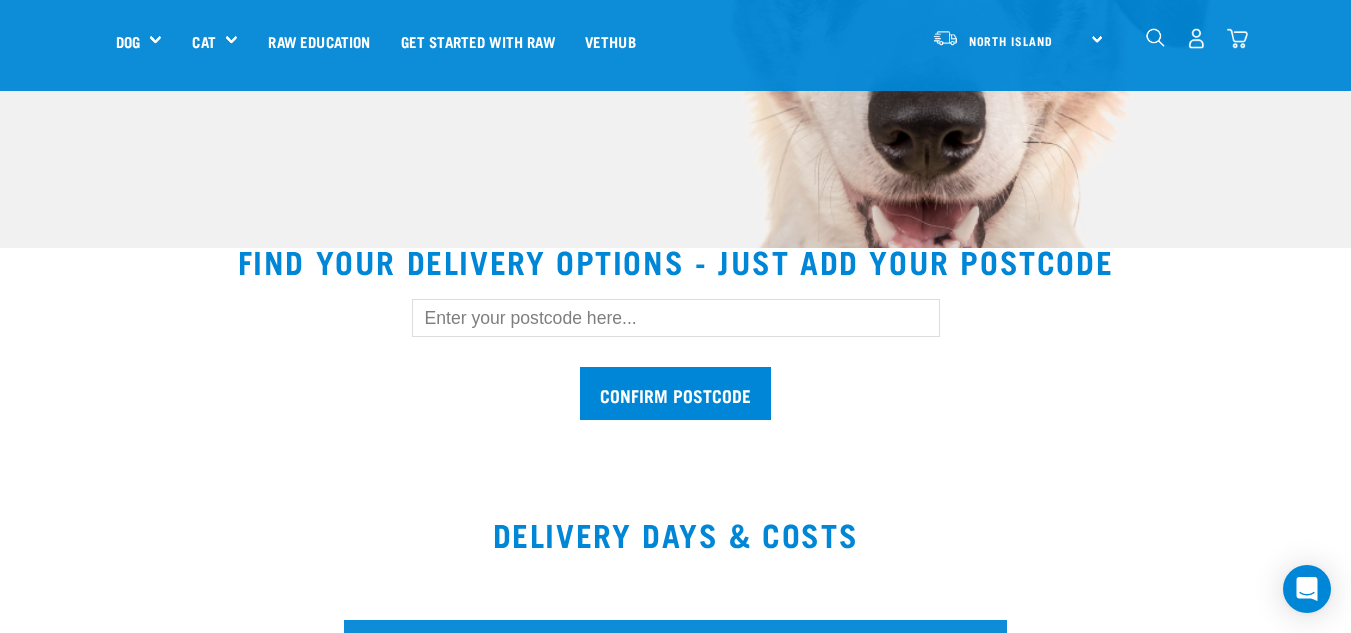 scroll, scrollTop: 378, scrollLeft: 0, axis: vertical 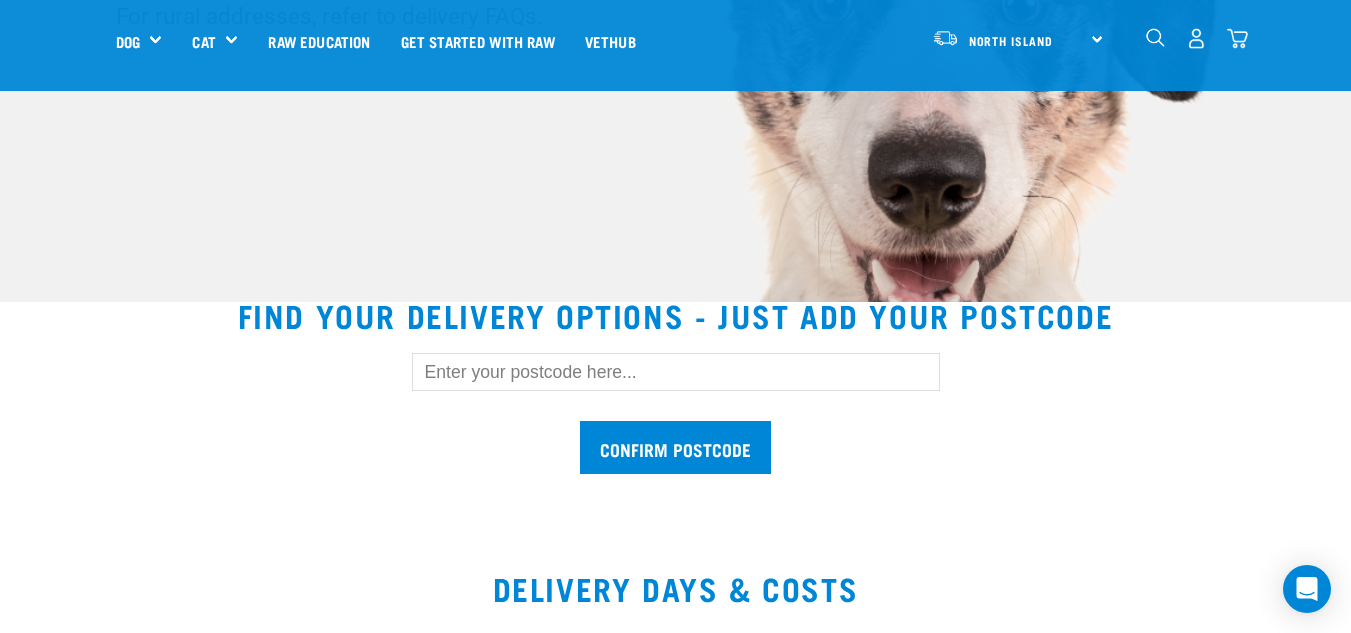 click at bounding box center (676, 372) 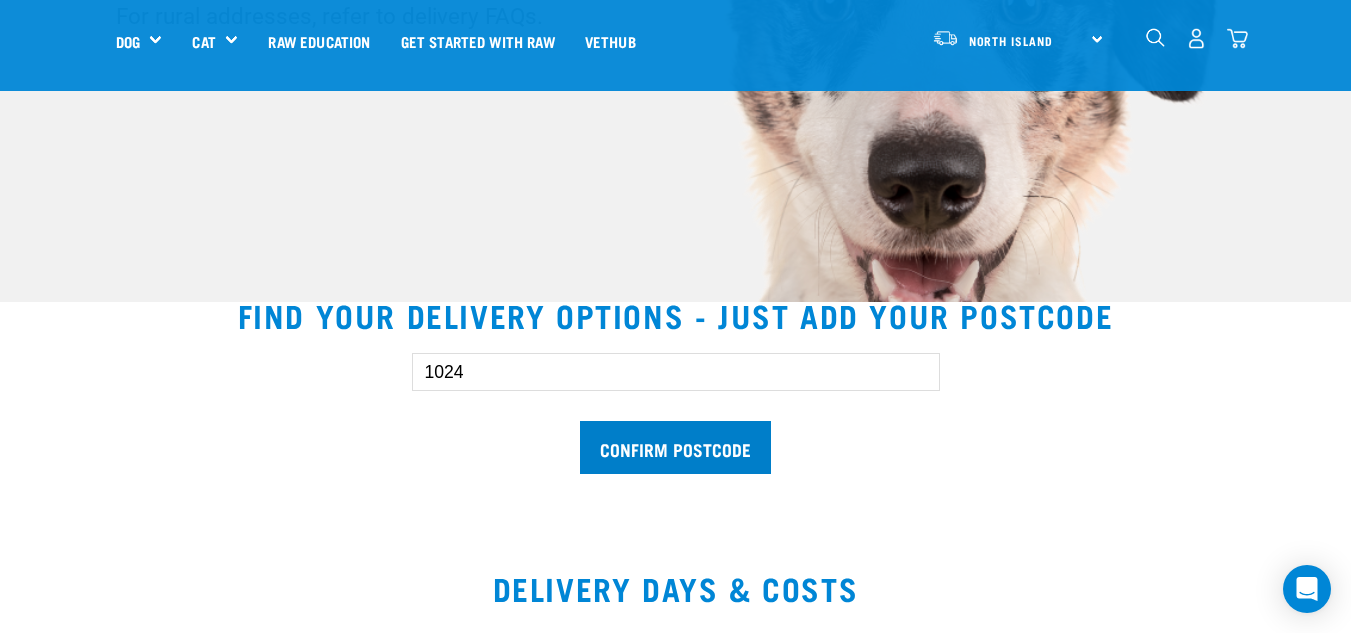type on "1024" 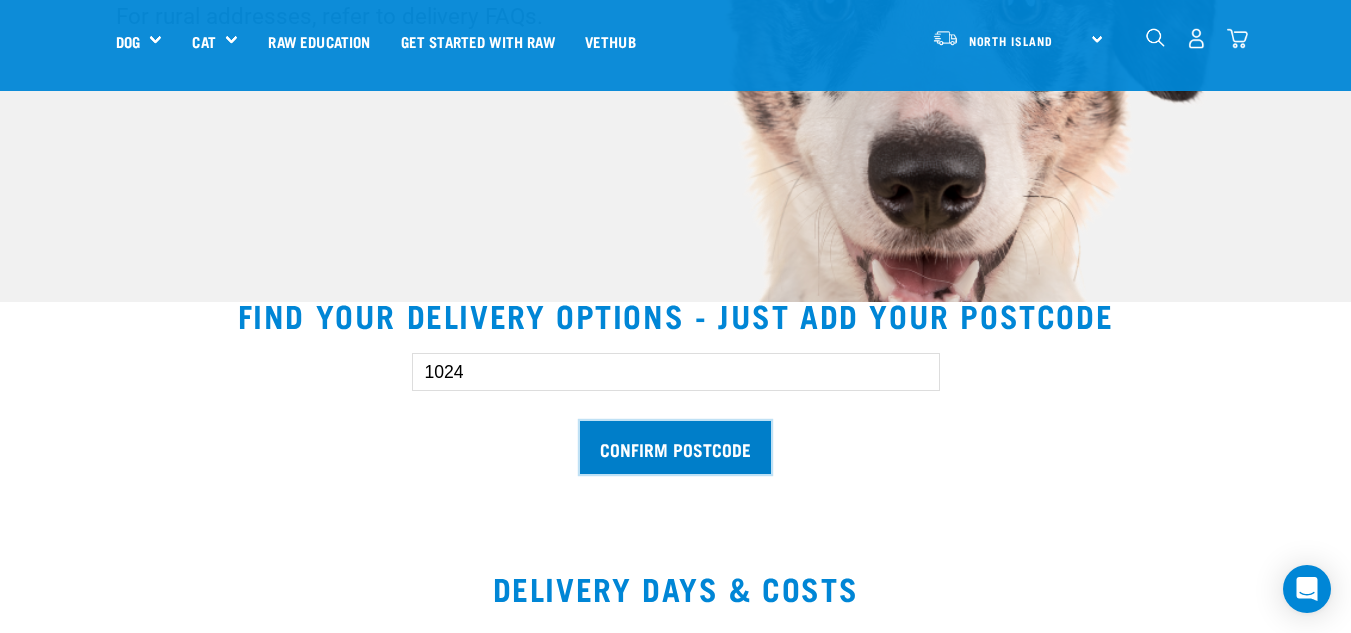 click on "Confirm postcode" at bounding box center [675, 447] 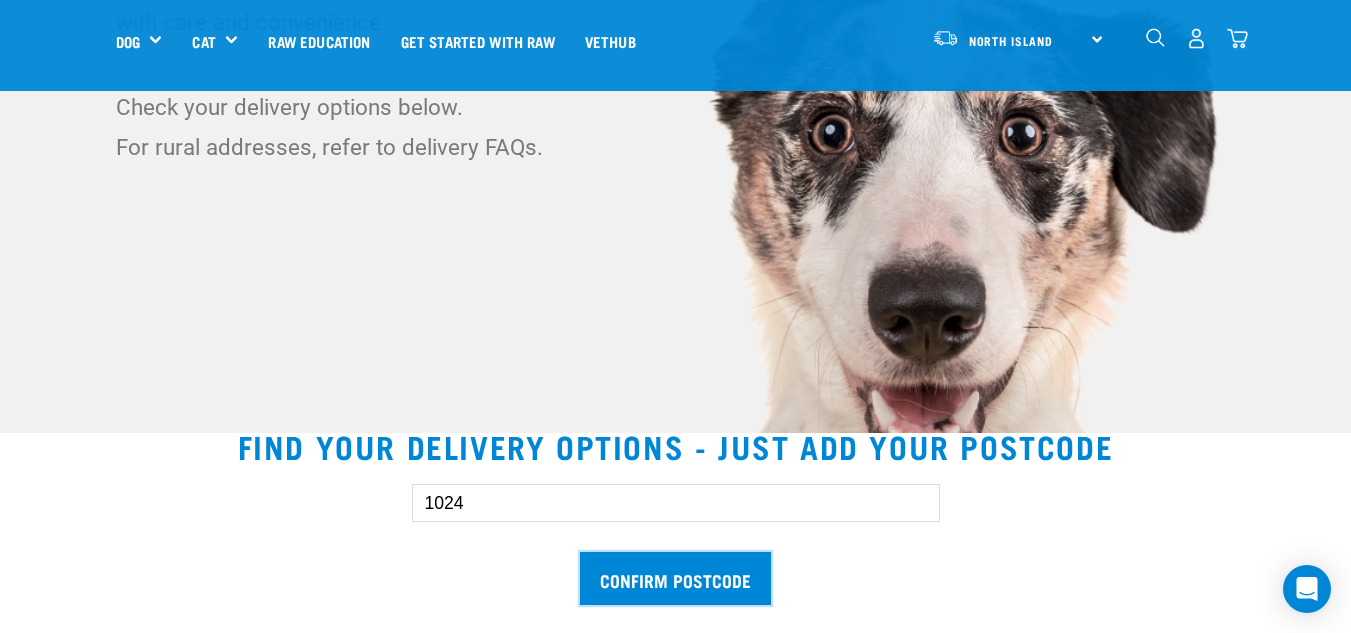 scroll, scrollTop: 440, scrollLeft: 0, axis: vertical 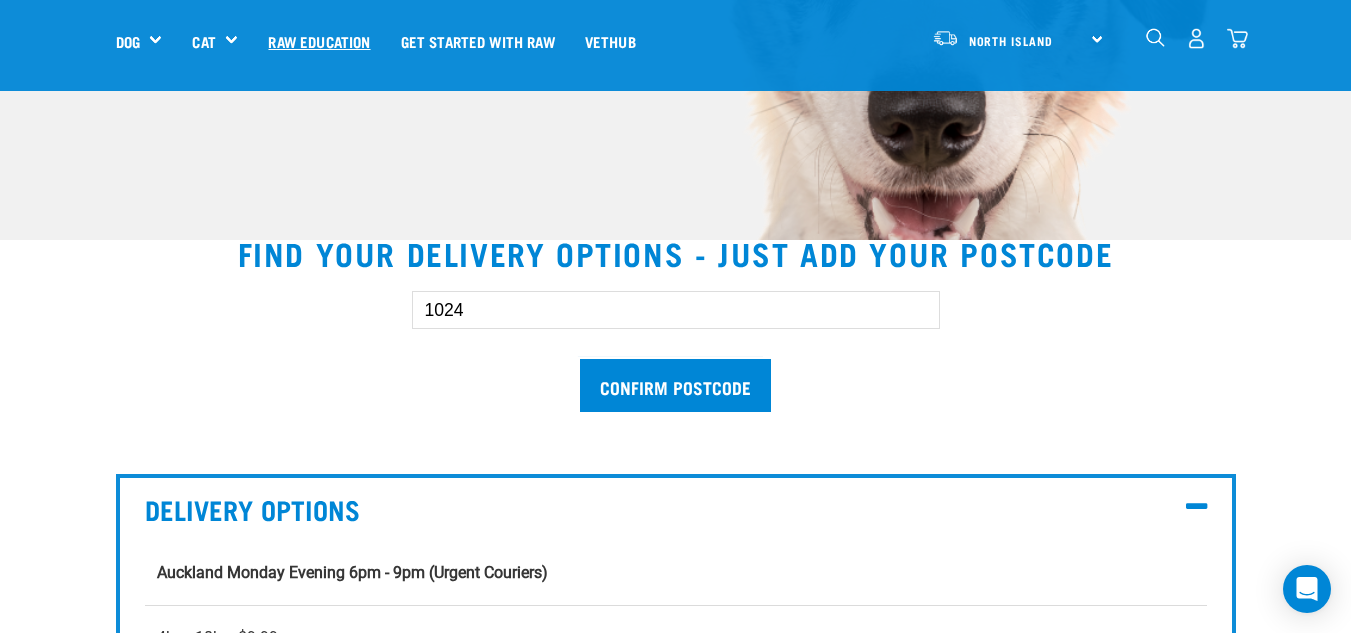 click on "Raw Education" at bounding box center (319, 41) 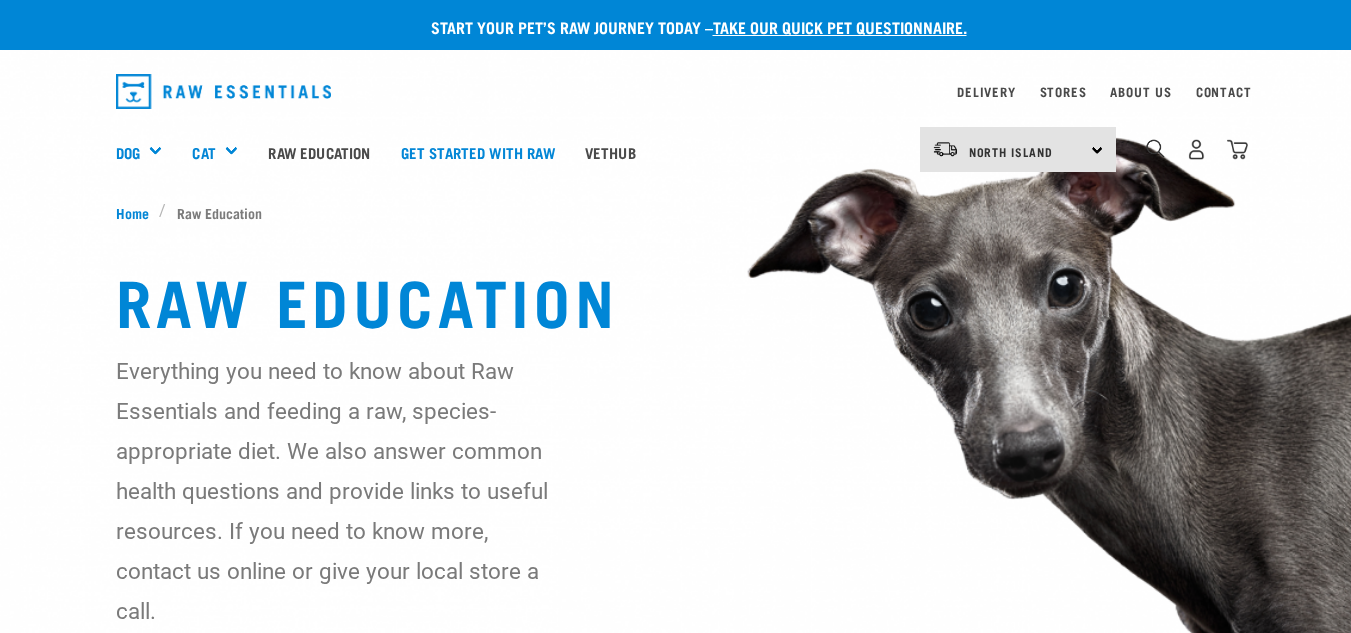 scroll, scrollTop: 0, scrollLeft: 0, axis: both 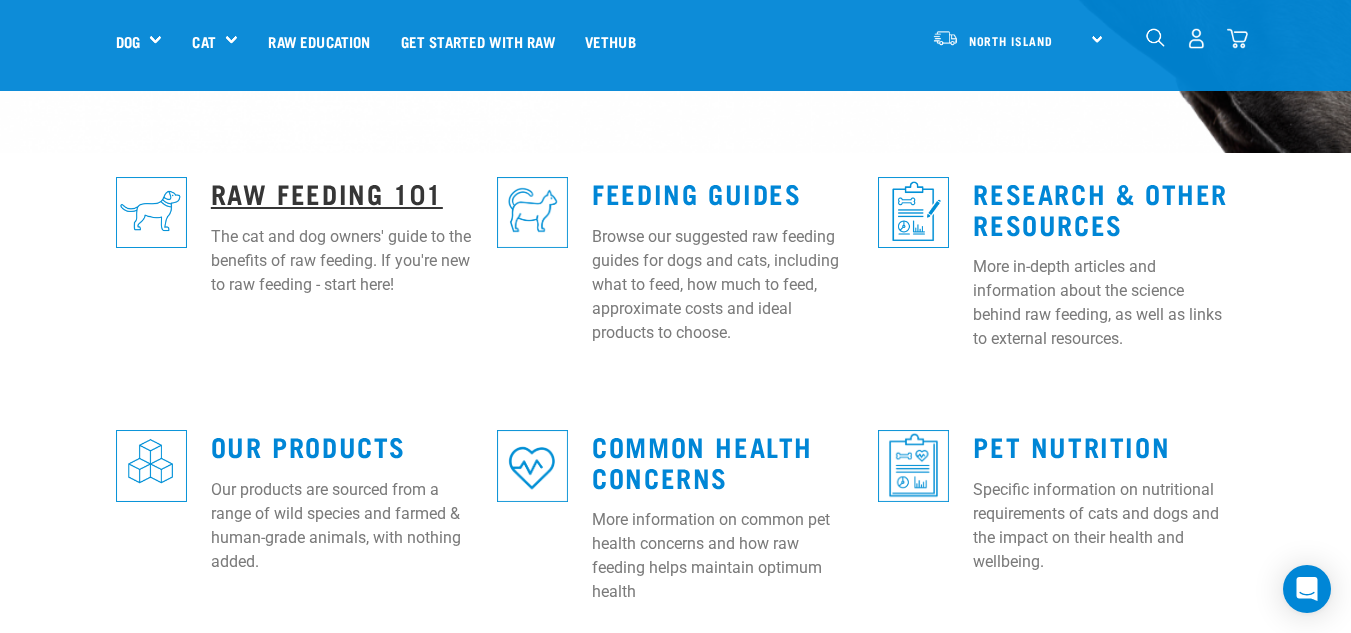click on "Raw Feeding 101" at bounding box center (327, 192) 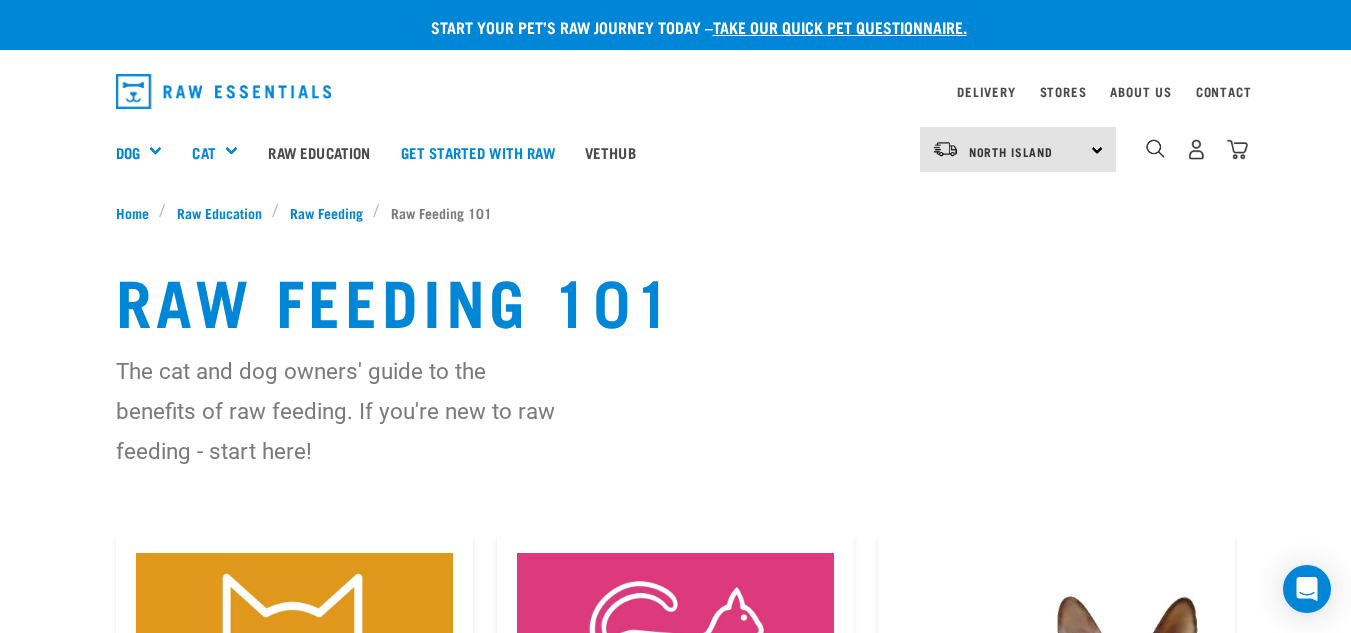 scroll, scrollTop: 0, scrollLeft: 0, axis: both 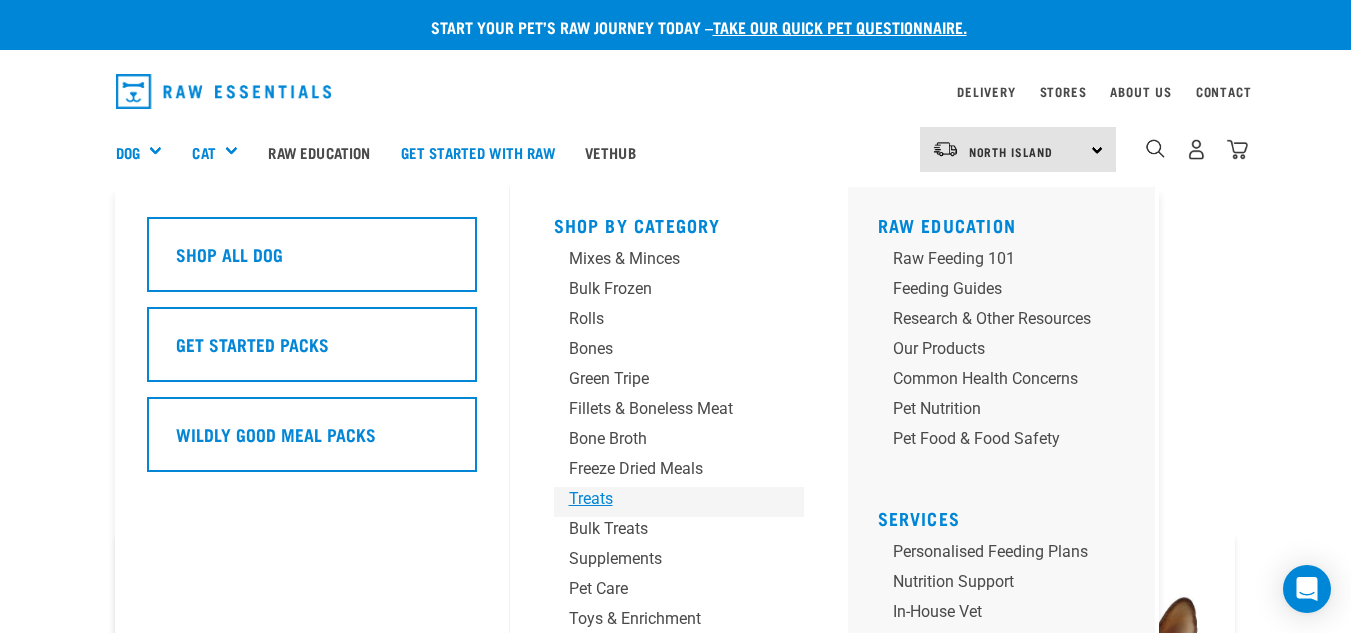 click on "Treats" at bounding box center [662, 499] 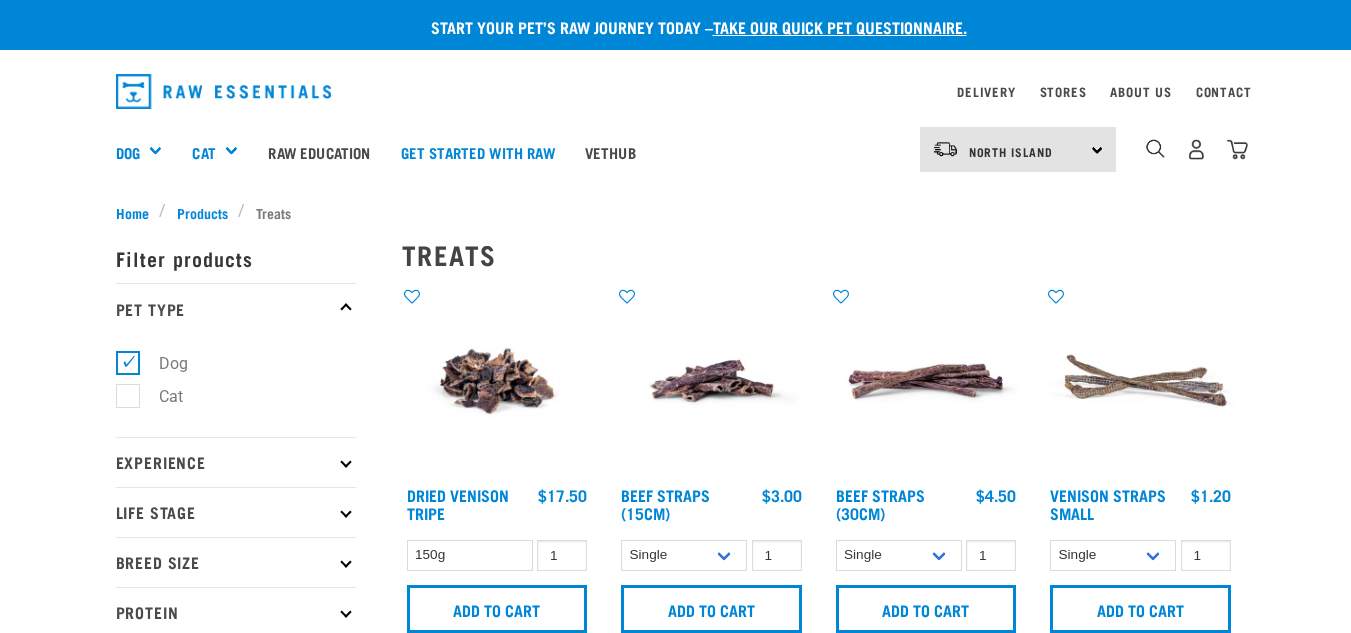 scroll, scrollTop: 0, scrollLeft: 0, axis: both 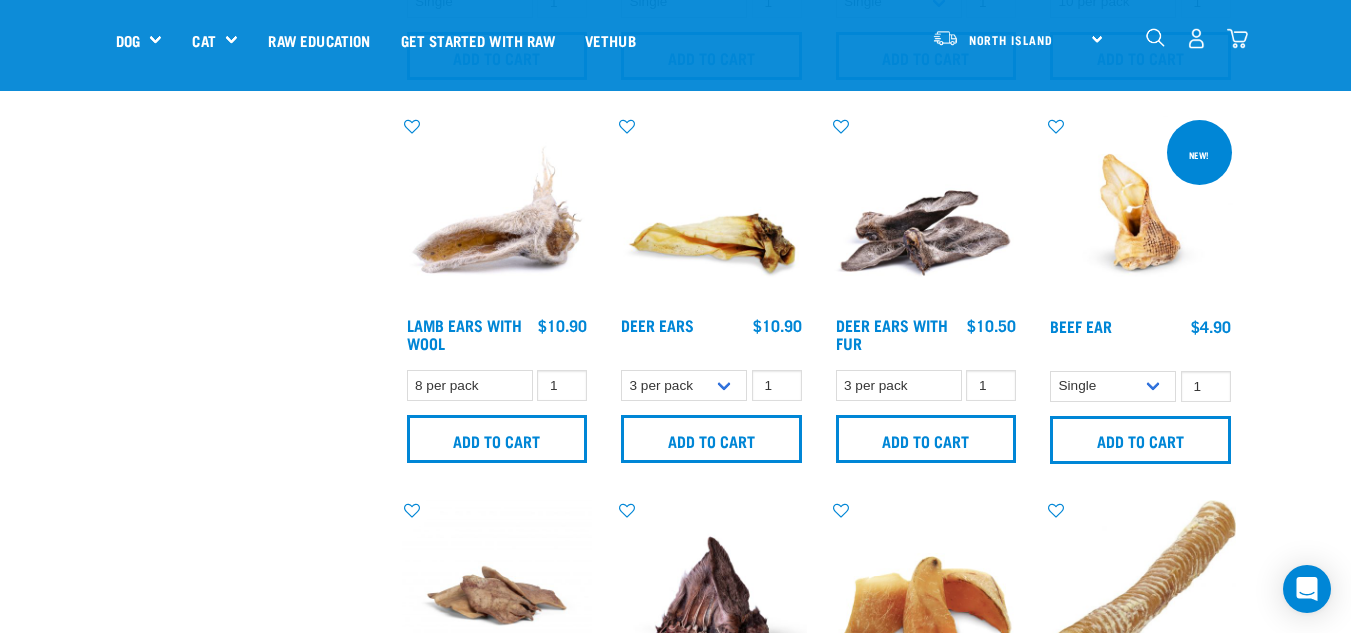 click at bounding box center [711, 211] 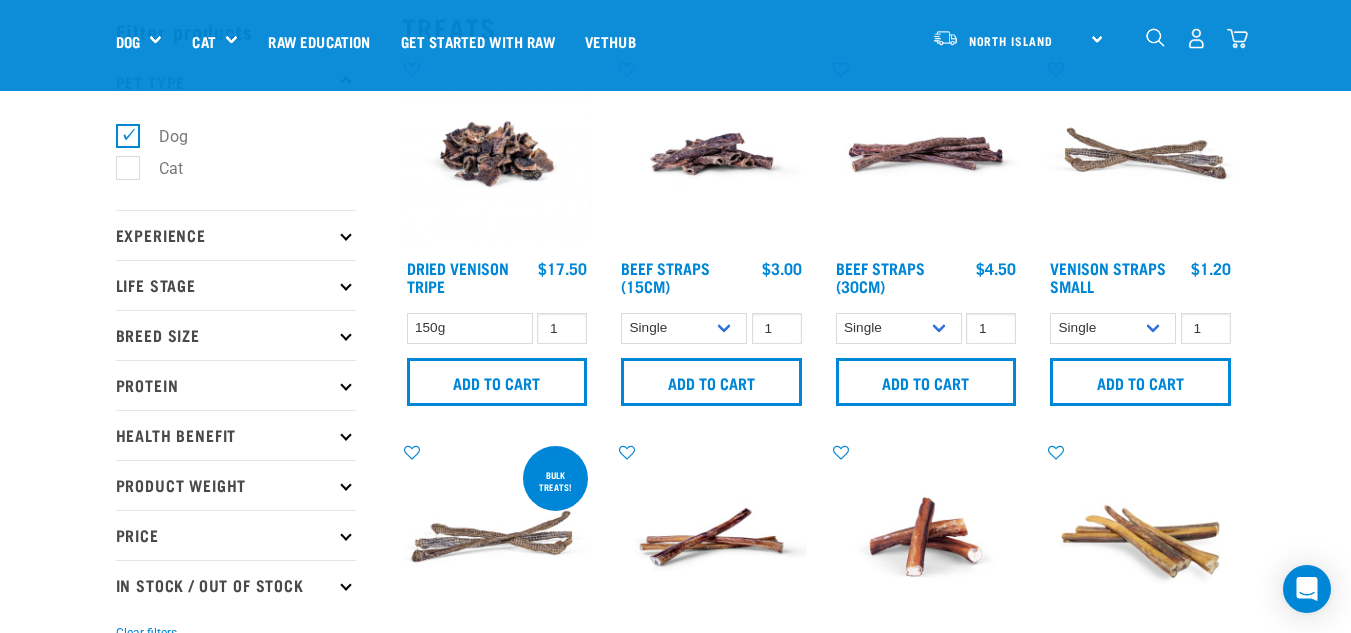 scroll, scrollTop: 0, scrollLeft: 0, axis: both 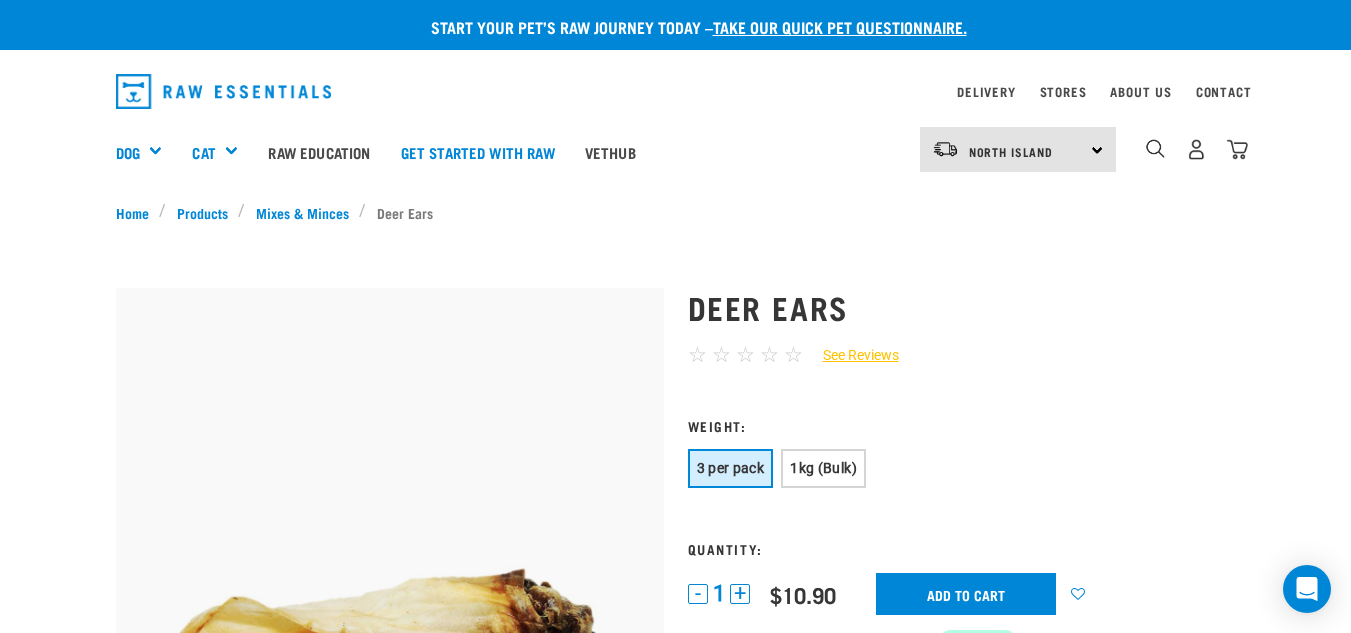 click on "take our quick pet questionnaire." at bounding box center (840, 26) 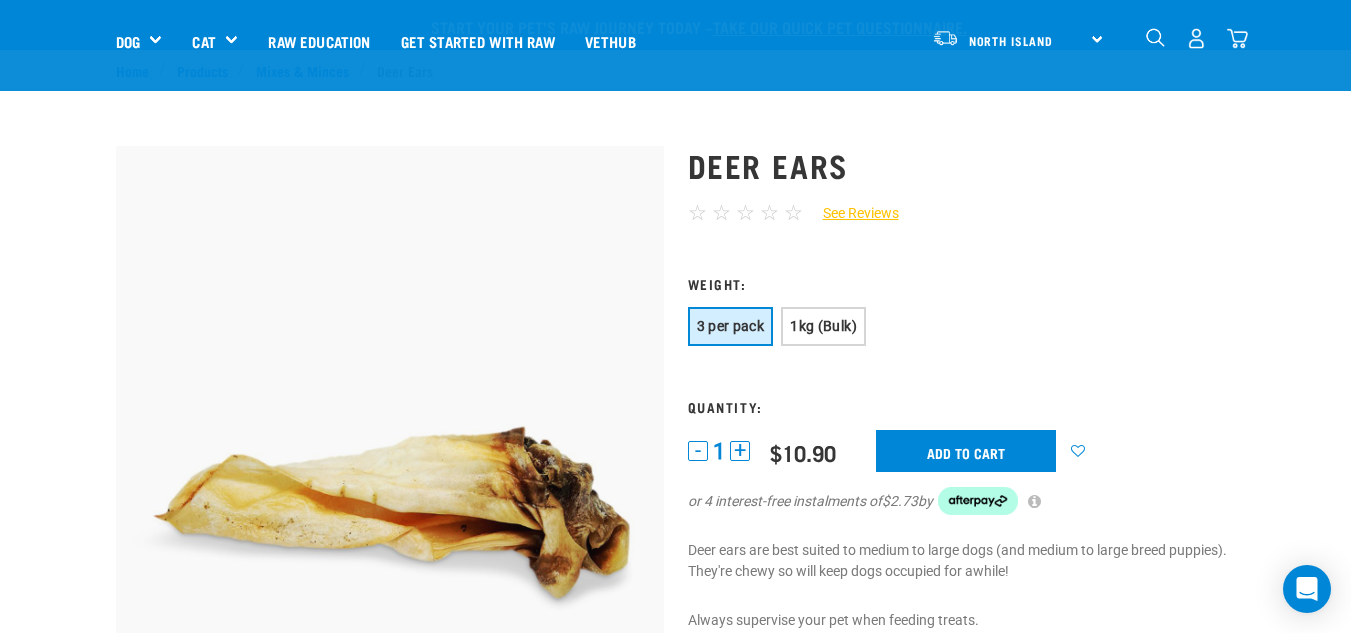 scroll, scrollTop: 251, scrollLeft: 0, axis: vertical 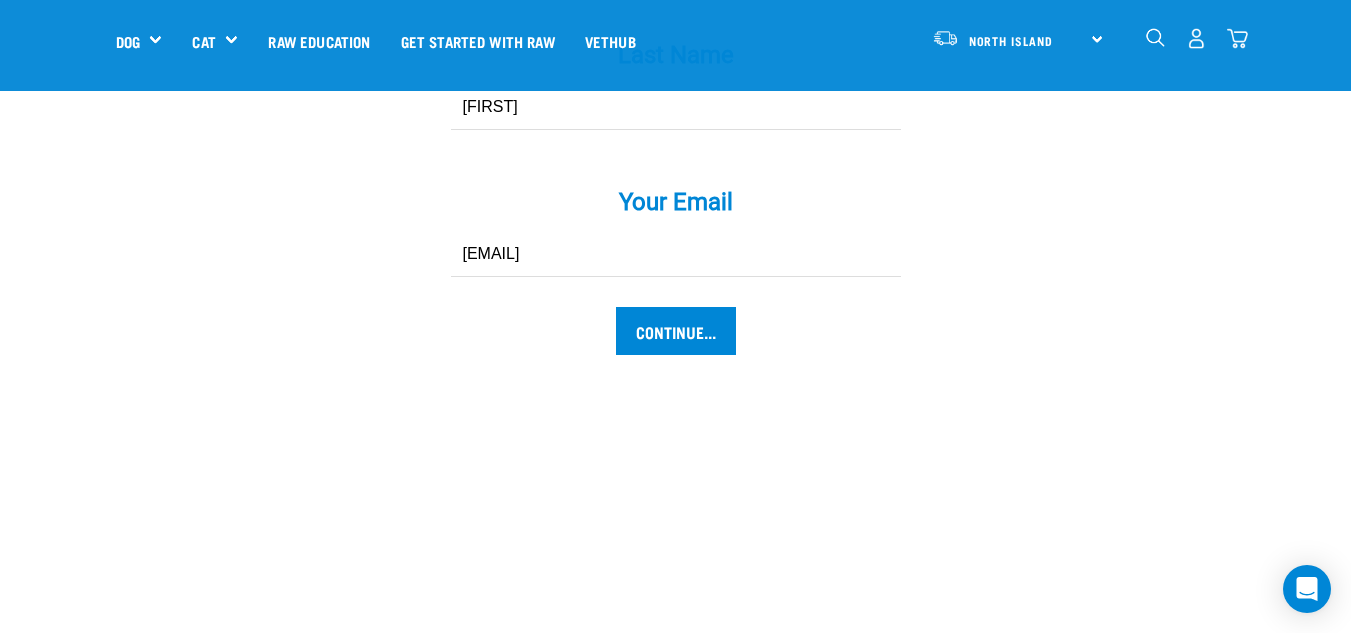 drag, startPoint x: 1365, startPoint y: 210, endPoint x: 1365, endPoint y: 477, distance: 267 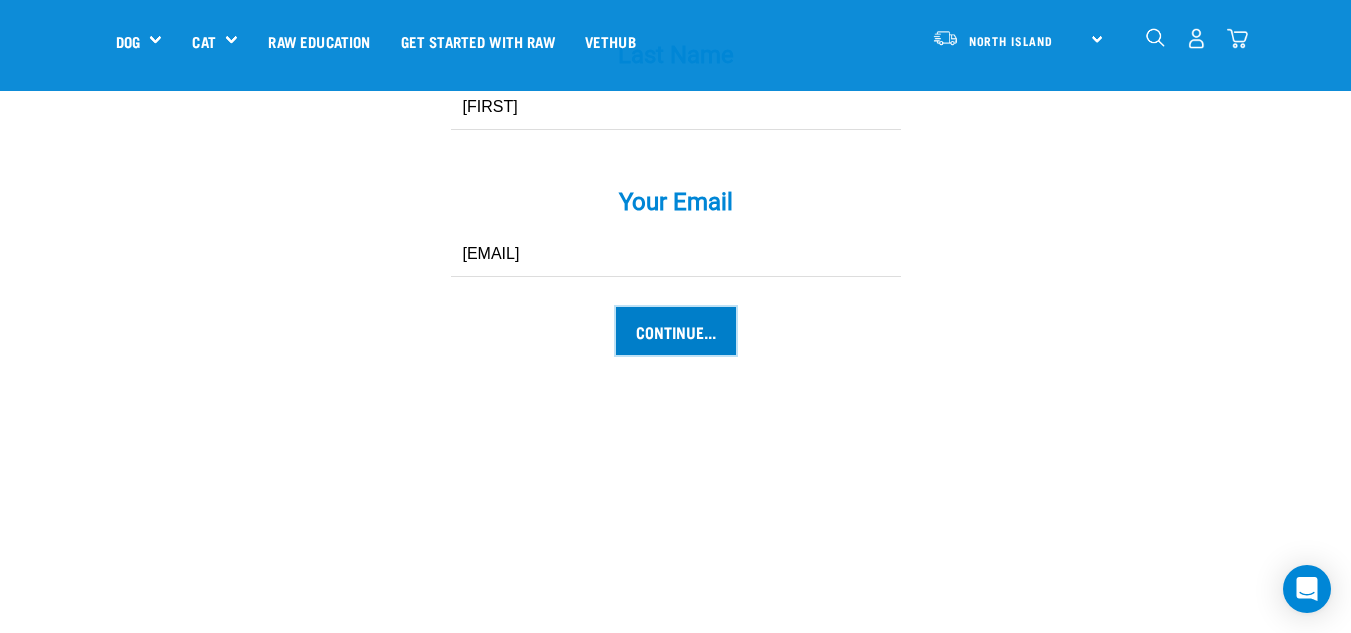 click on "Continue..." at bounding box center (676, 331) 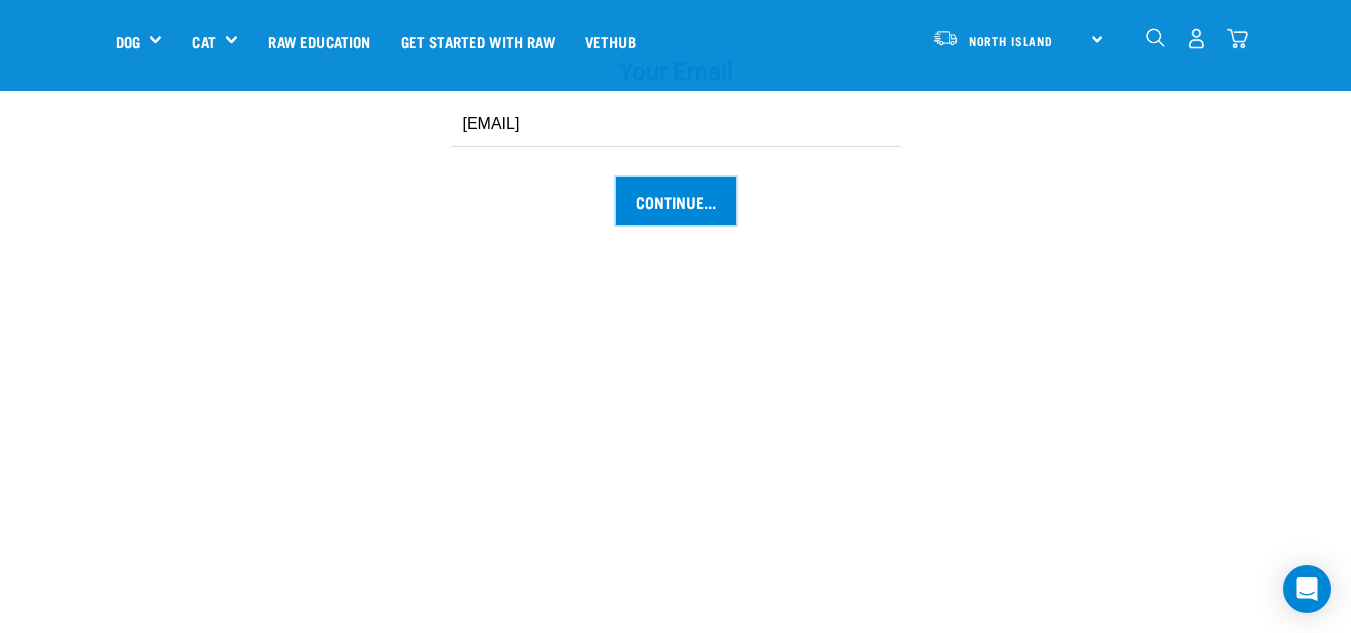 scroll, scrollTop: 2257, scrollLeft: 0, axis: vertical 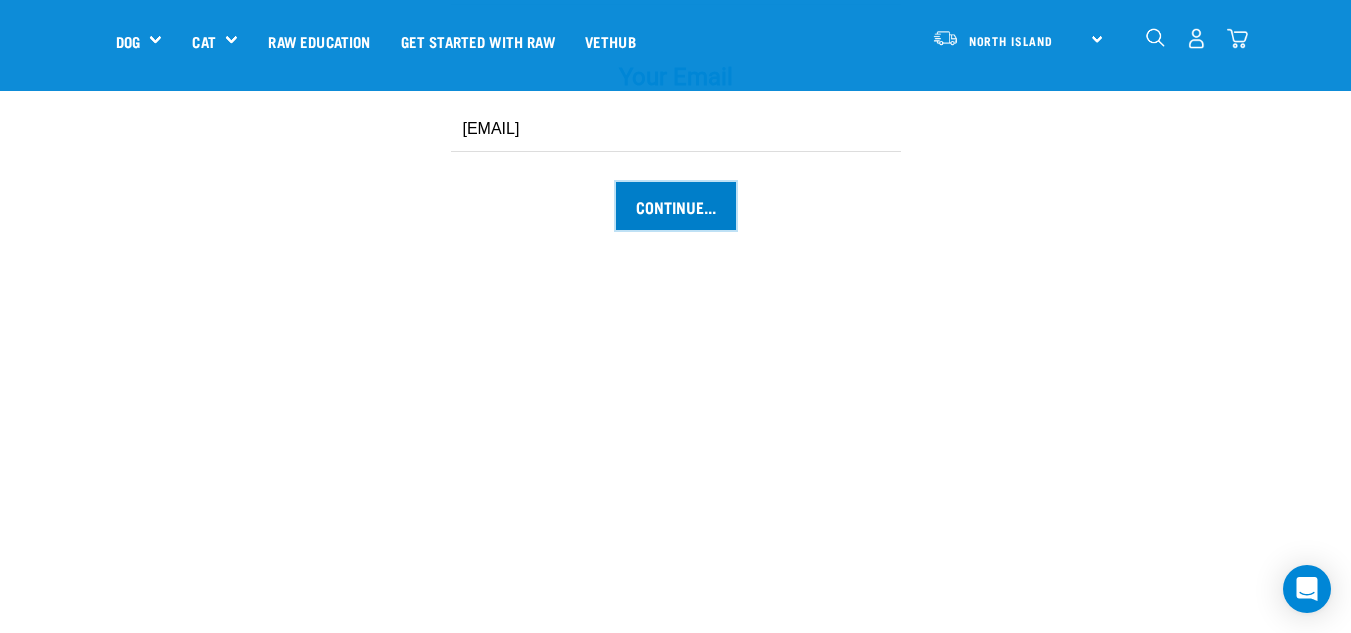 click on "Continue..." at bounding box center [676, 206] 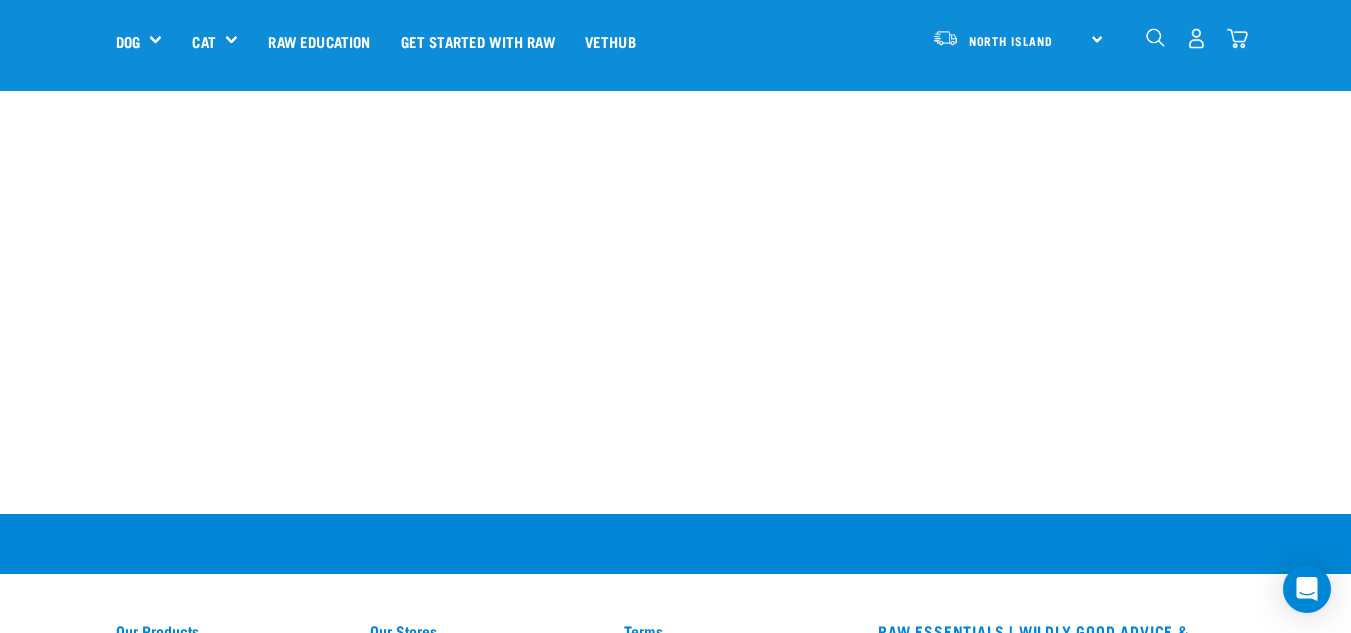 scroll, scrollTop: 2006, scrollLeft: 0, axis: vertical 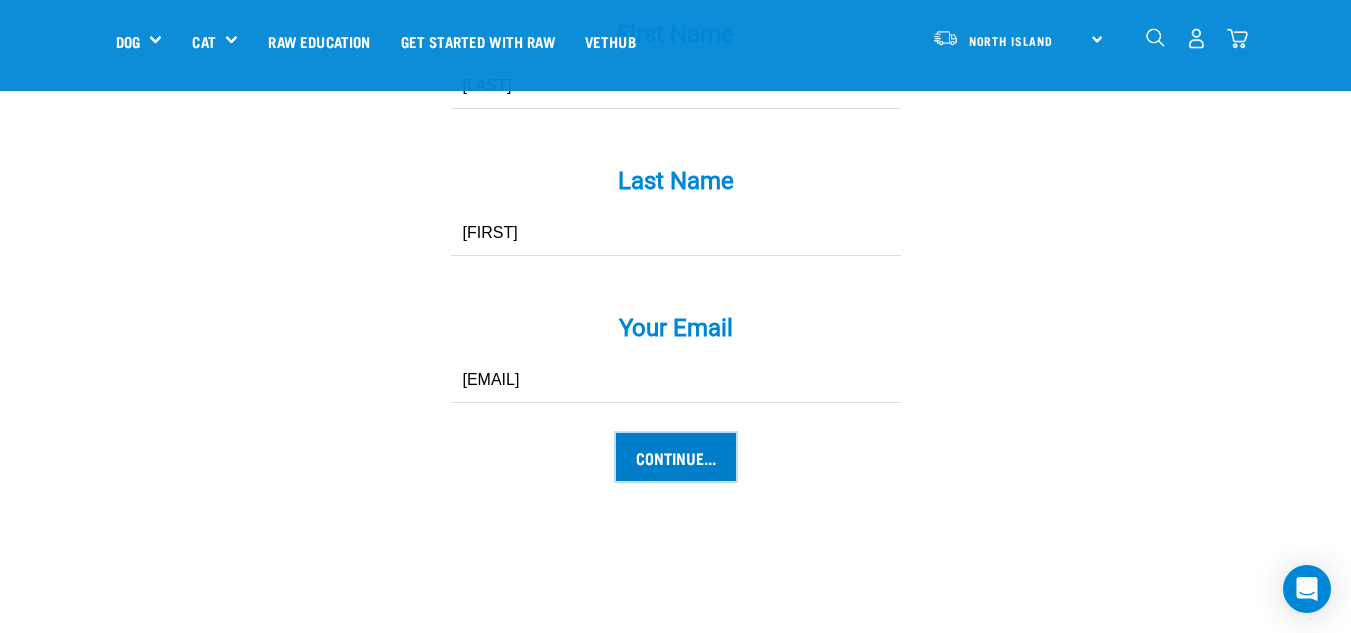 click on "Continue..." at bounding box center [676, 457] 